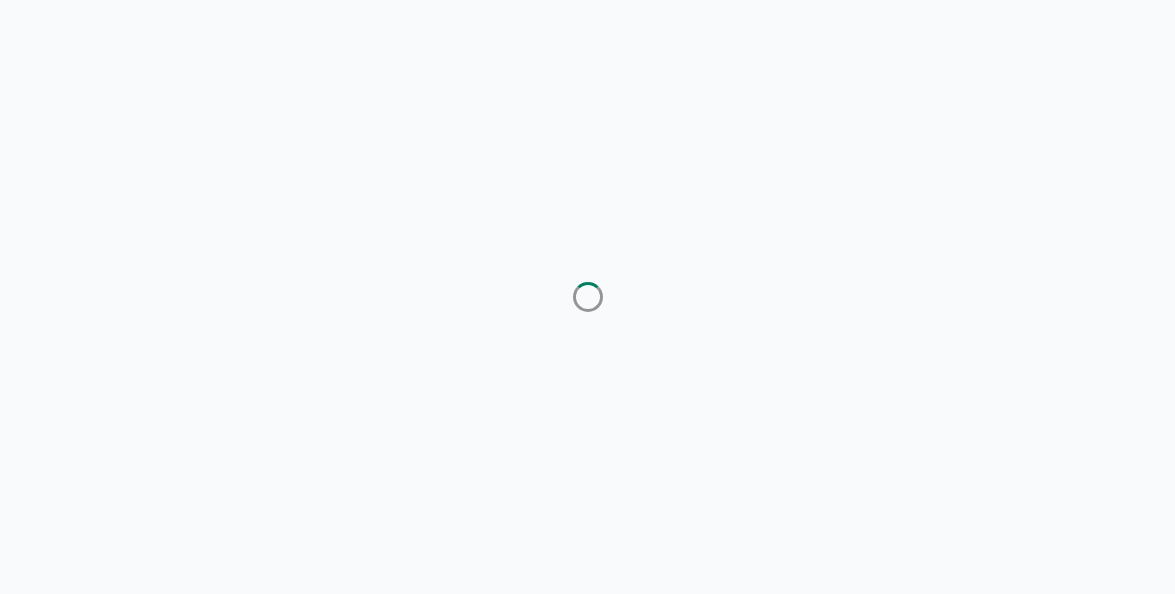 scroll, scrollTop: 0, scrollLeft: 0, axis: both 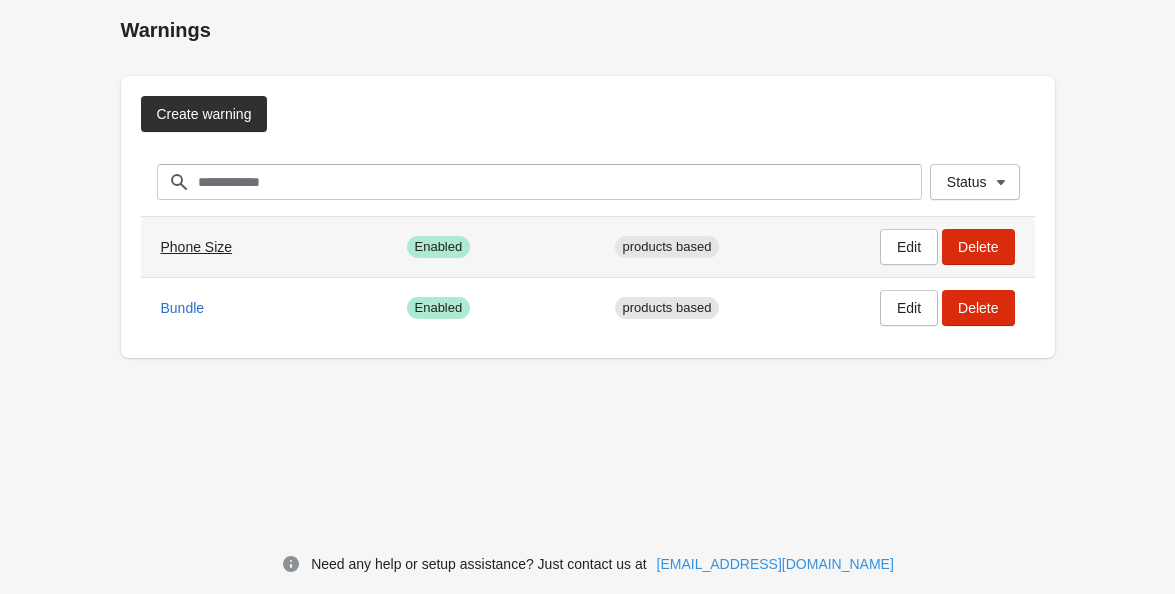 click on "Phone Size" at bounding box center (197, 247) 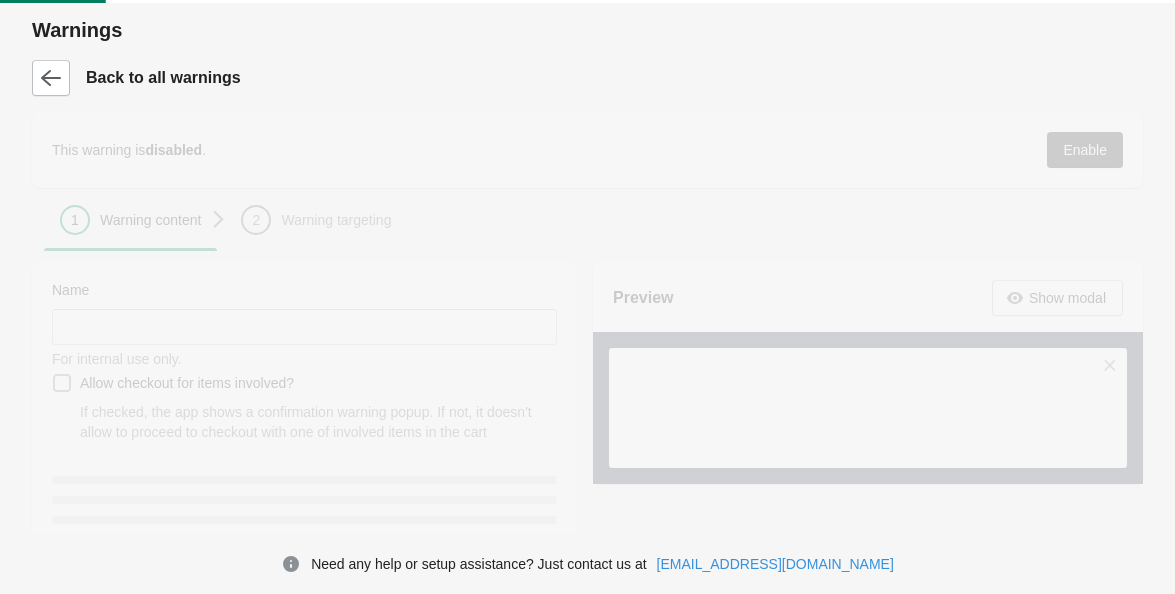type on "**********" 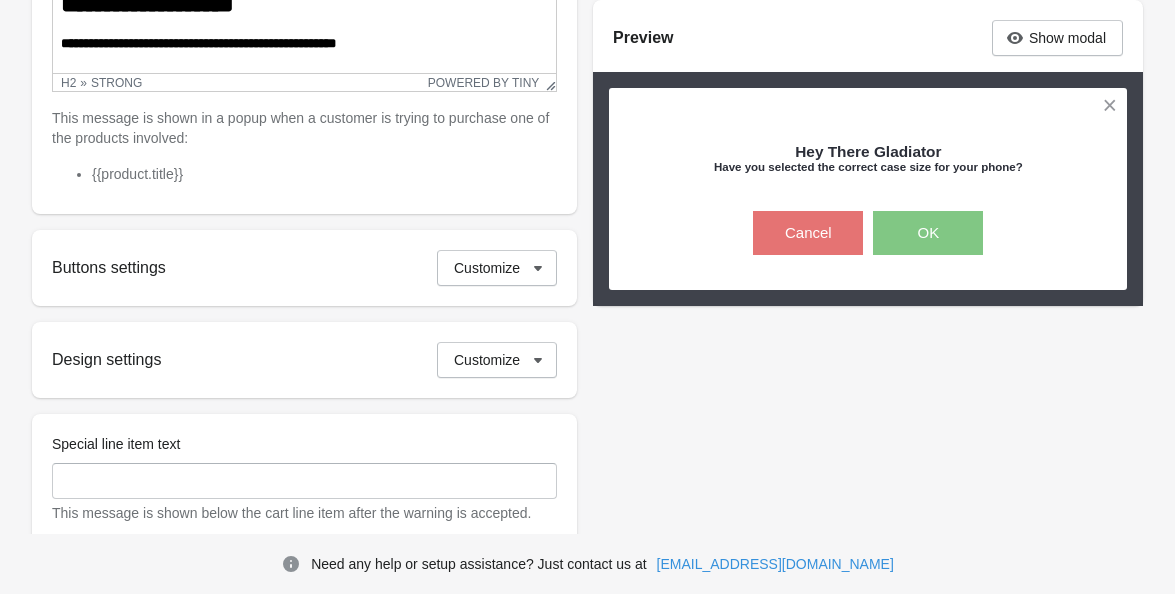 scroll, scrollTop: 592, scrollLeft: 0, axis: vertical 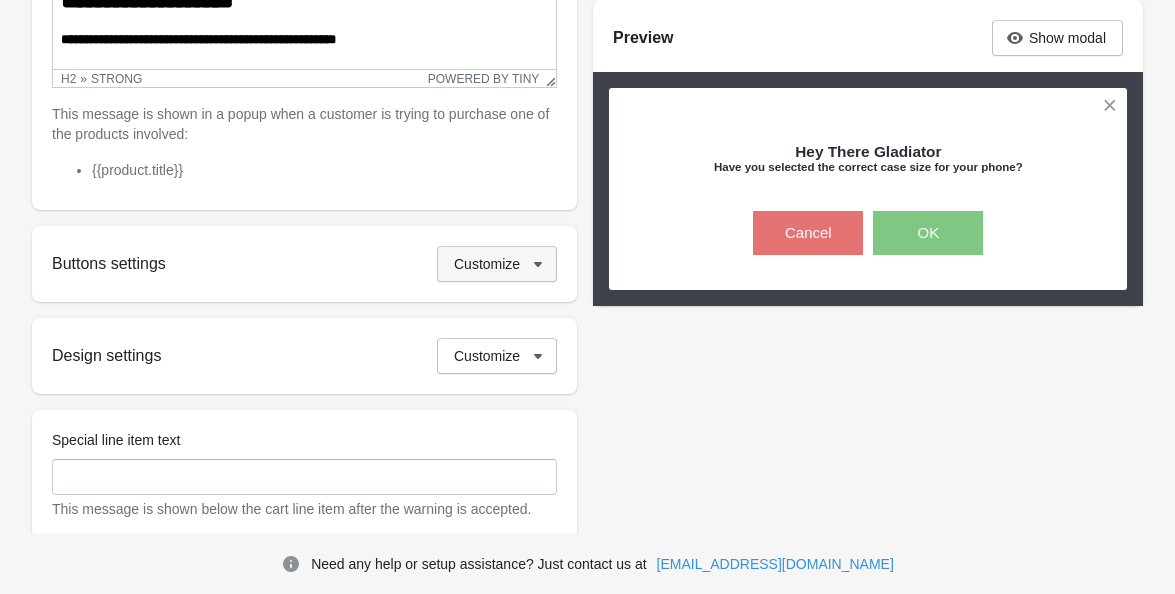 click on "Customize" at bounding box center (497, 264) 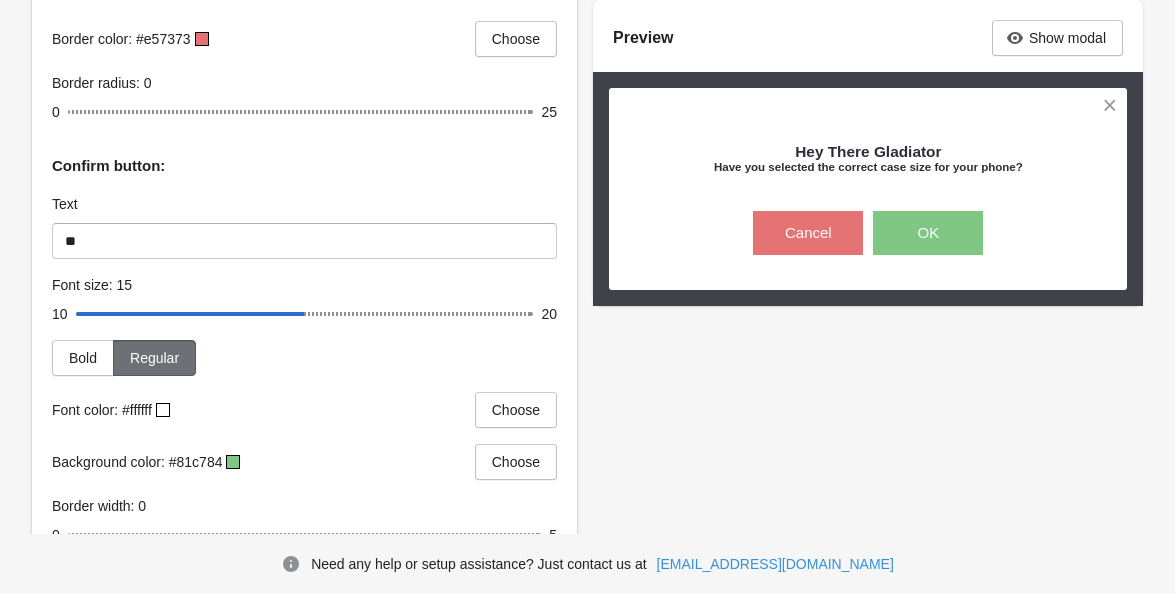 scroll, scrollTop: 1302, scrollLeft: 0, axis: vertical 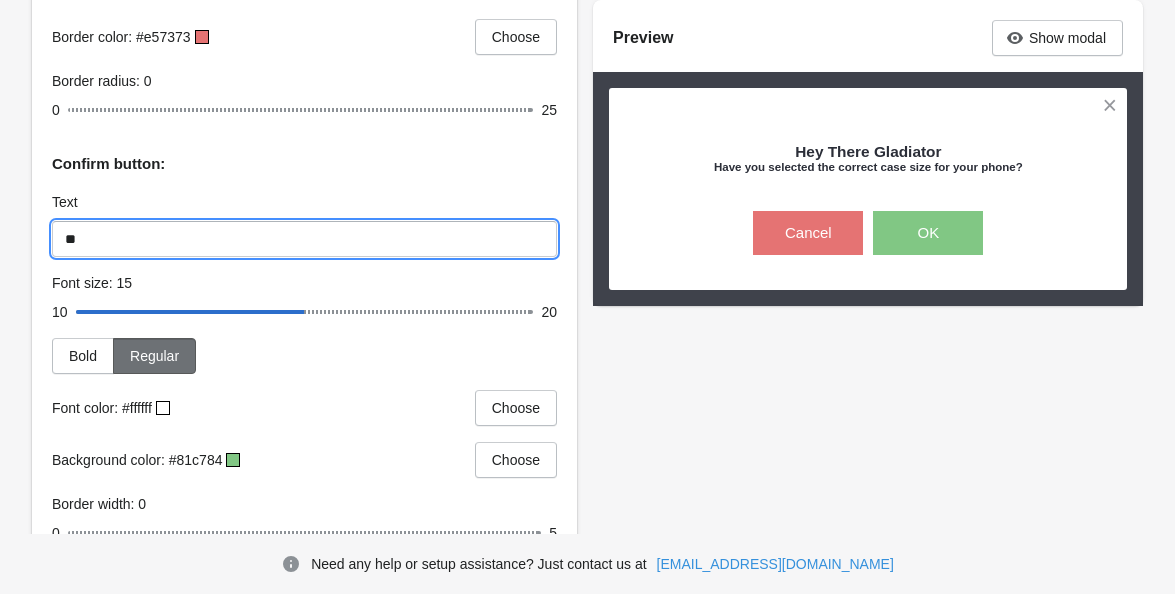 drag, startPoint x: 89, startPoint y: 239, endPoint x: 65, endPoint y: 241, distance: 24.083189 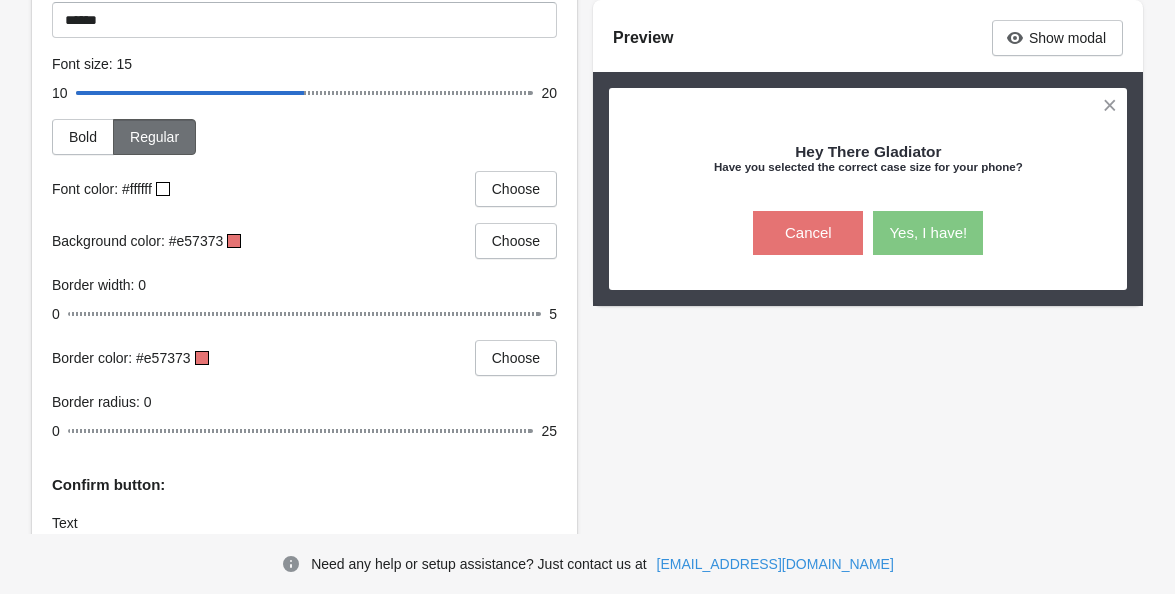scroll, scrollTop: 916, scrollLeft: 0, axis: vertical 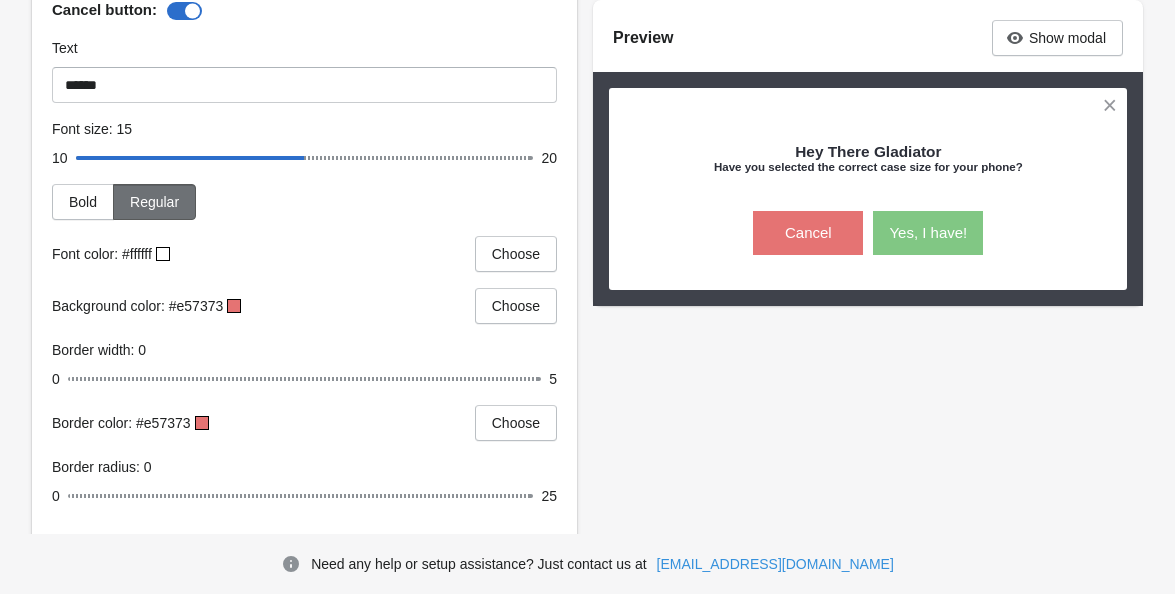 type on "**********" 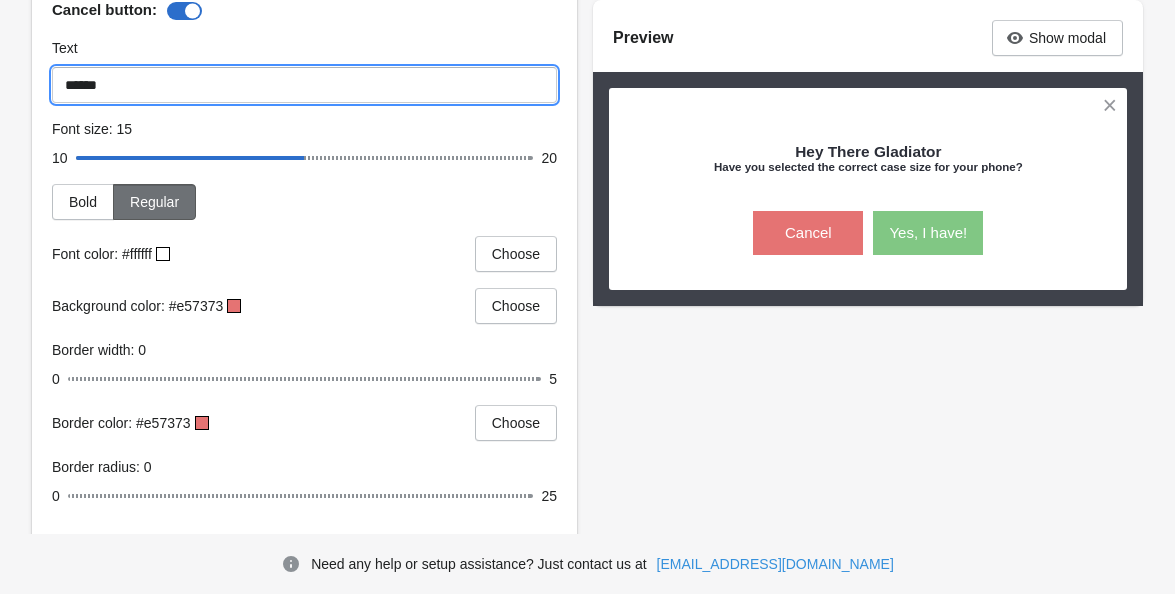 drag, startPoint x: 120, startPoint y: 86, endPoint x: 58, endPoint y: 83, distance: 62.072536 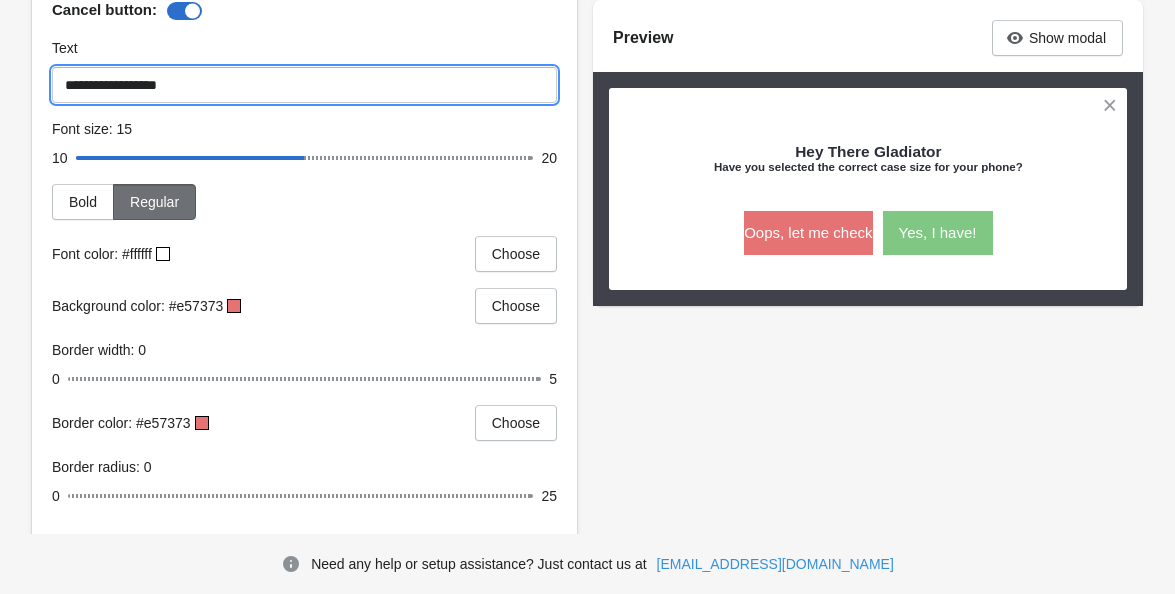 drag, startPoint x: 110, startPoint y: 85, endPoint x: 46, endPoint y: 84, distance: 64.00781 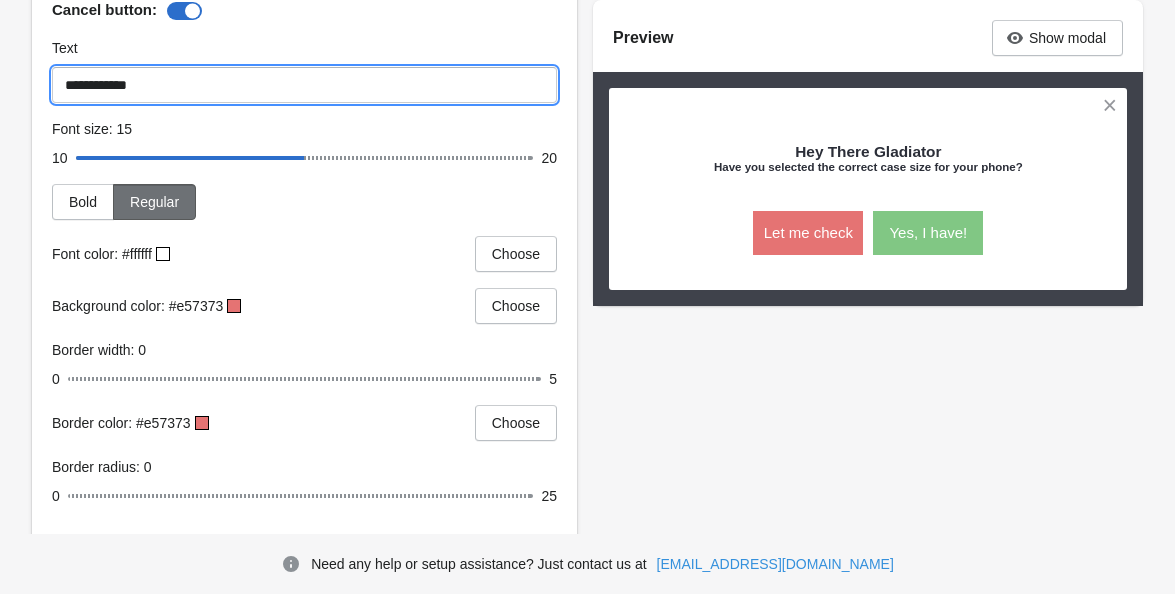 click on "**********" at bounding box center [304, 85] 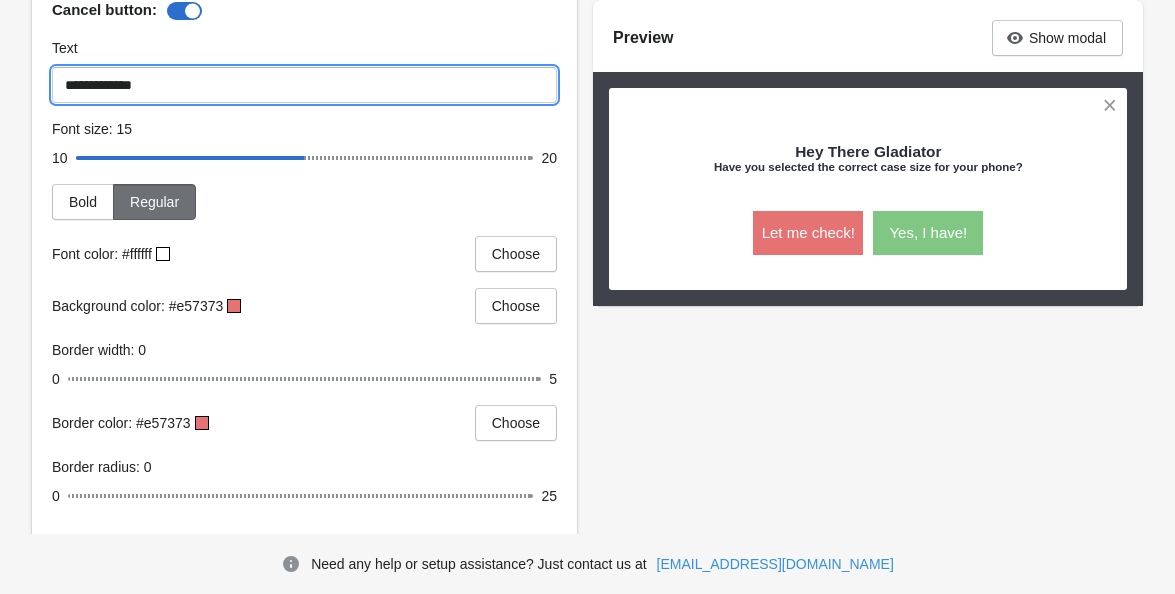 type on "**********" 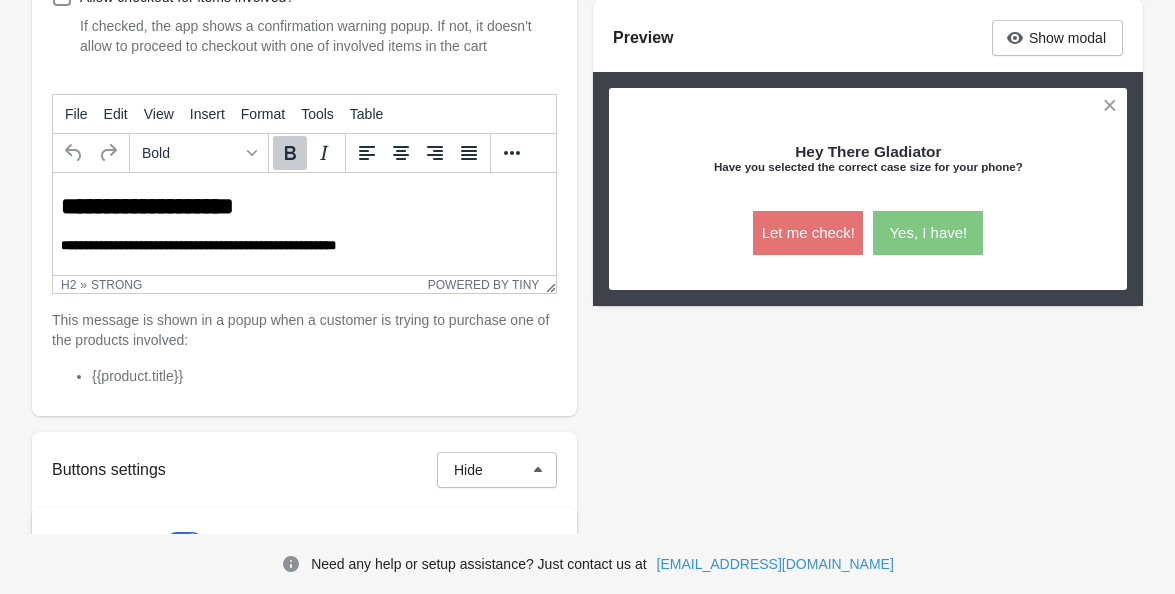scroll, scrollTop: 0, scrollLeft: 0, axis: both 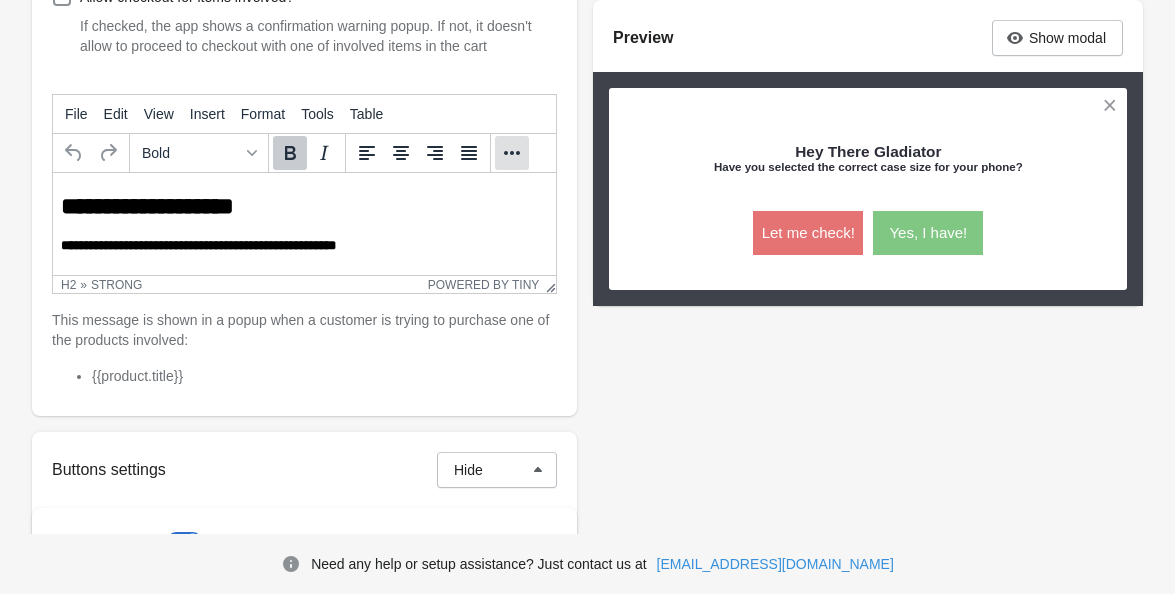 click 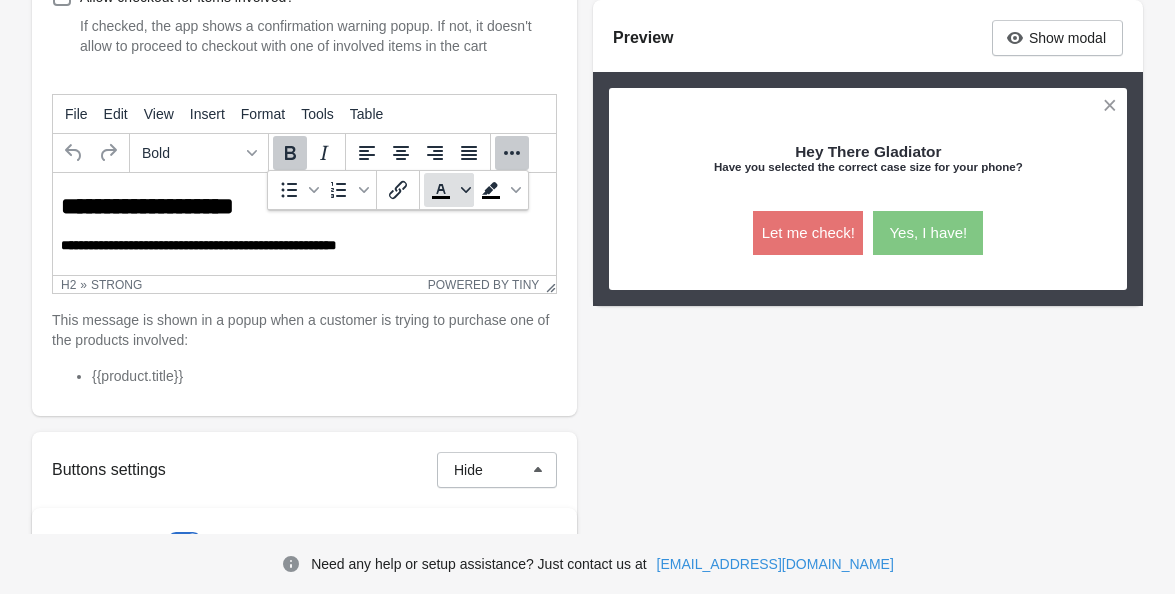click 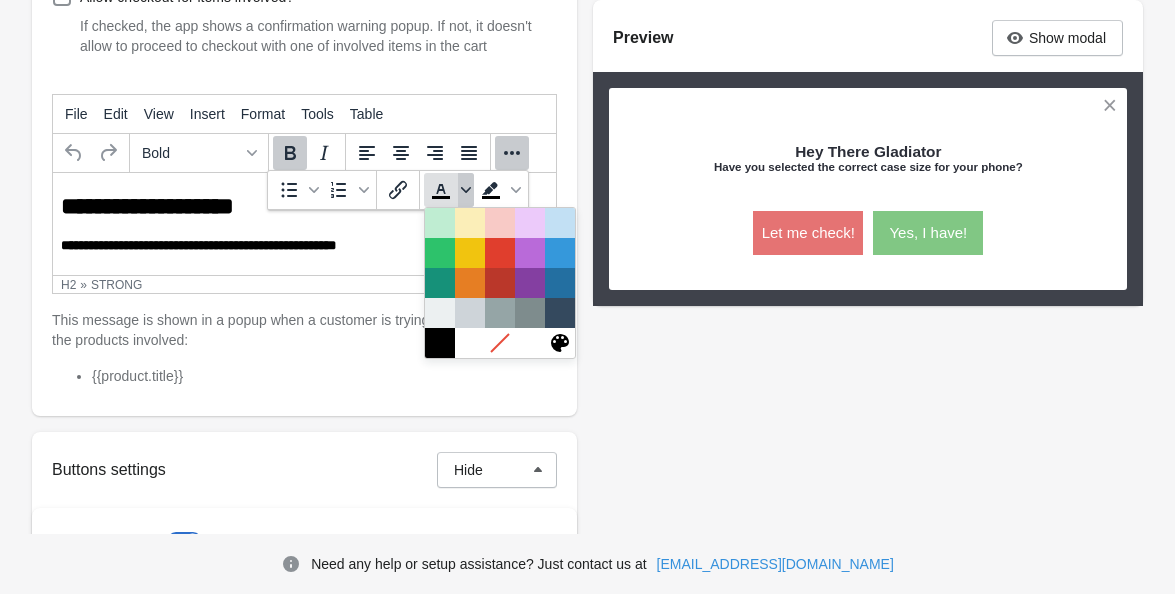click 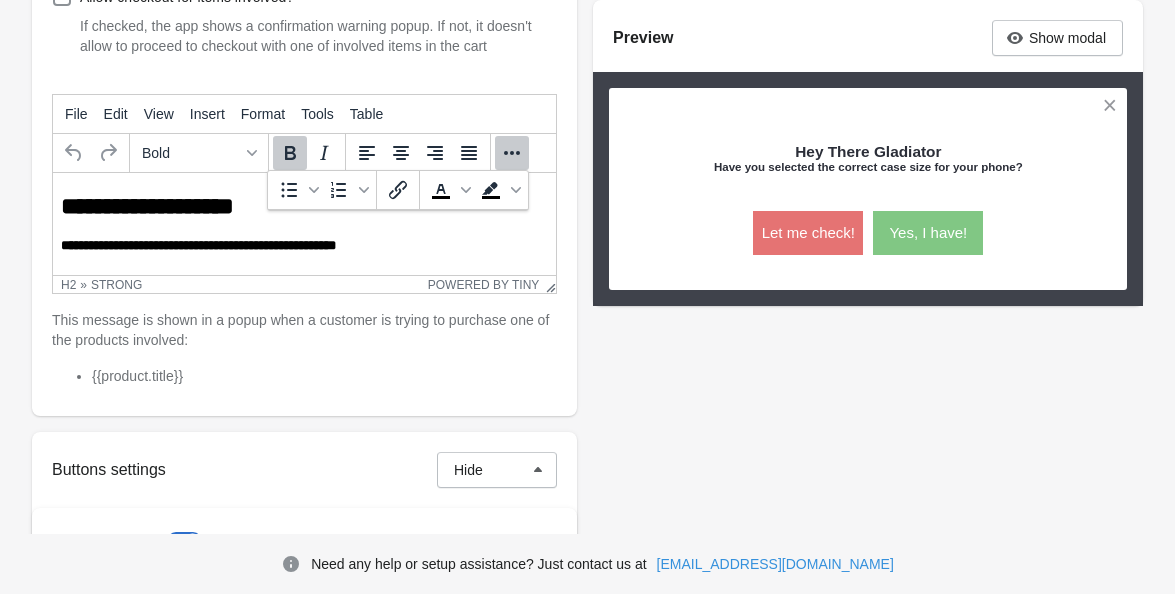 click on "**********" at bounding box center (304, 226) 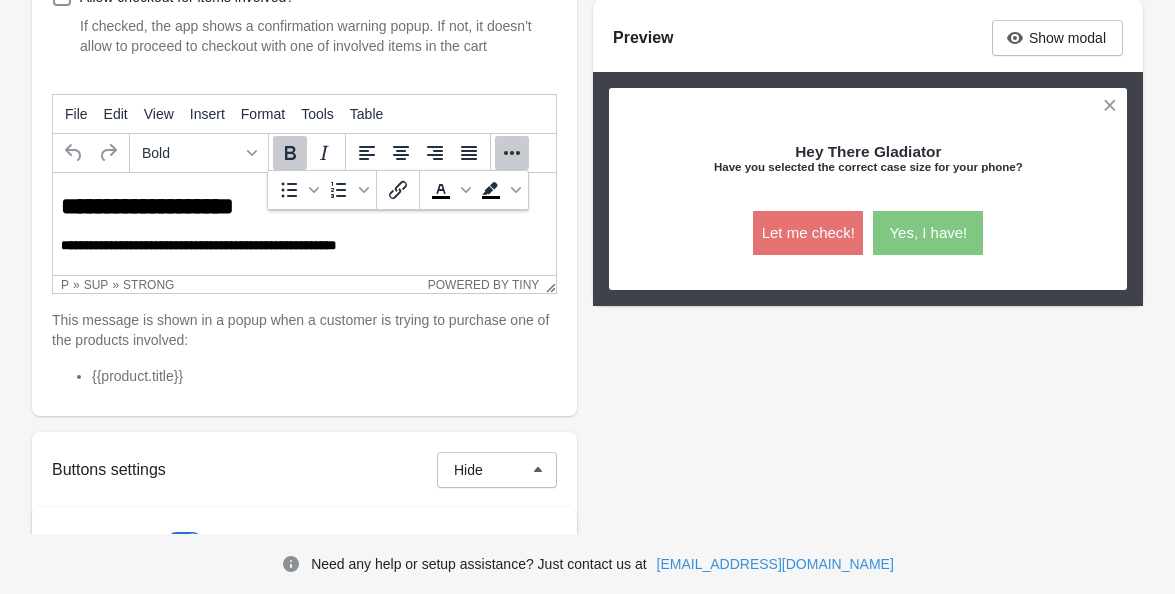click on "This message is shown in a popup when a customer is trying to purchase one of the products involved:" at bounding box center (304, 330) 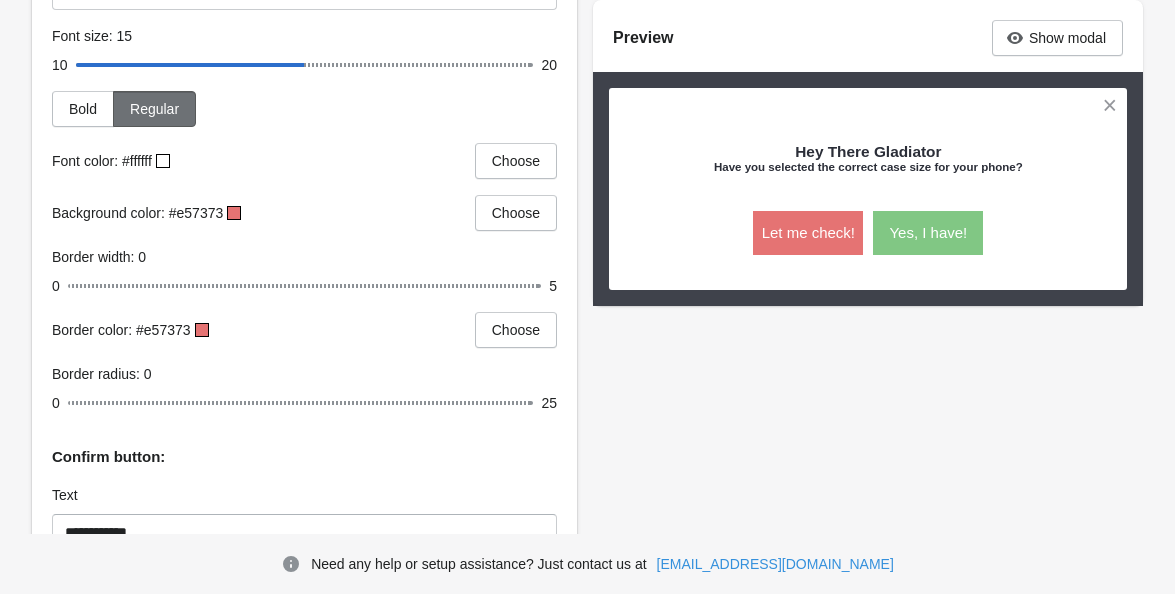 scroll, scrollTop: 1037, scrollLeft: 0, axis: vertical 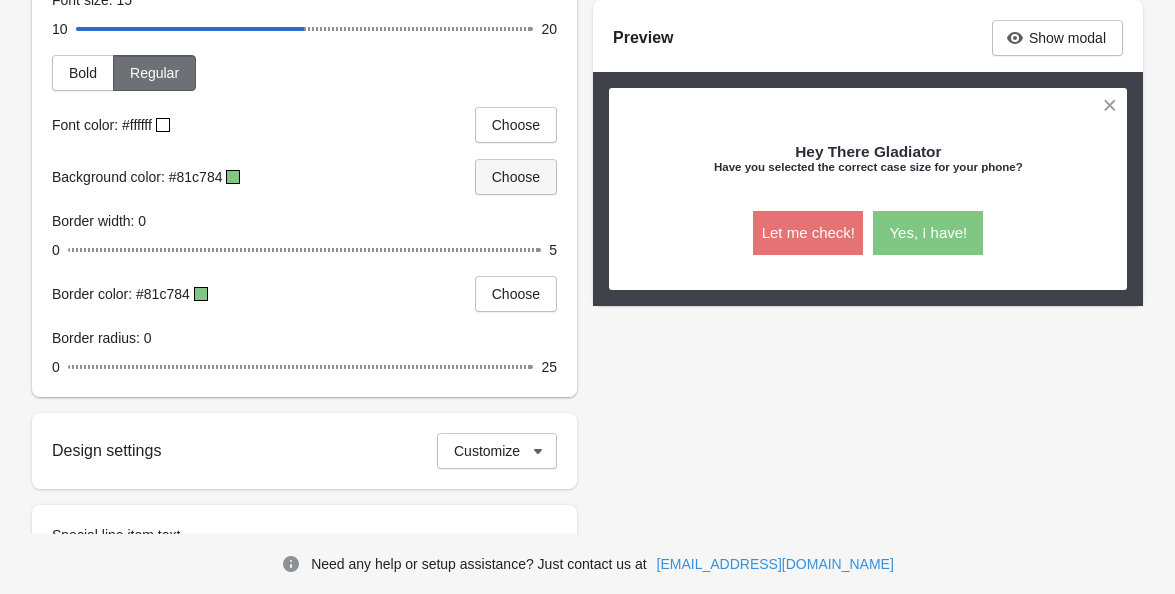 click on "Choose" at bounding box center (516, 177) 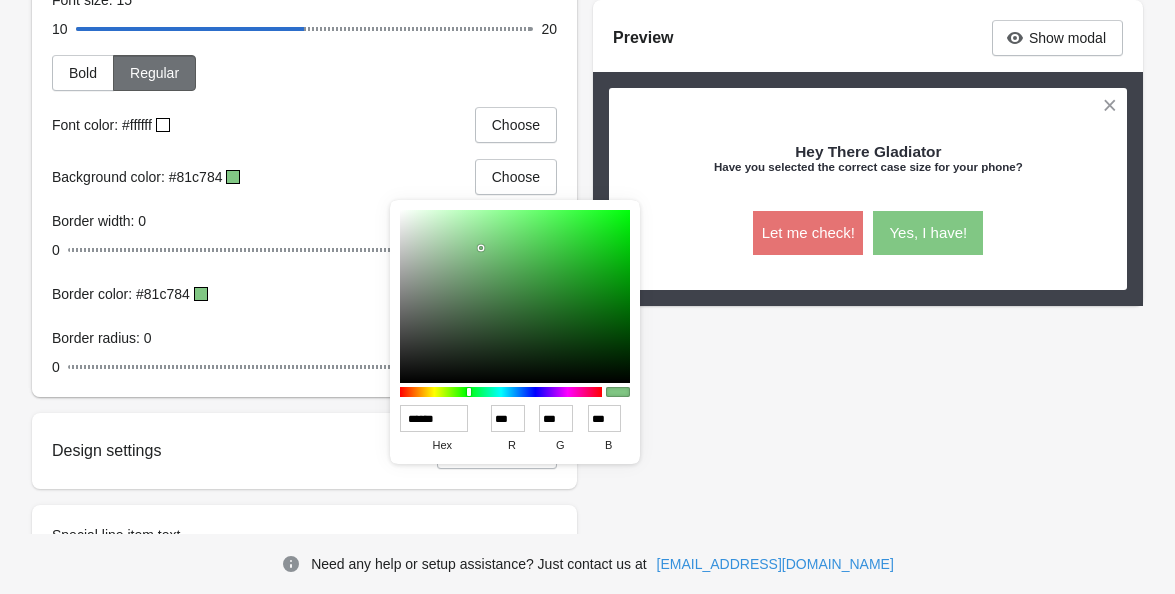 drag, startPoint x: 452, startPoint y: 414, endPoint x: 390, endPoint y: 409, distance: 62.201286 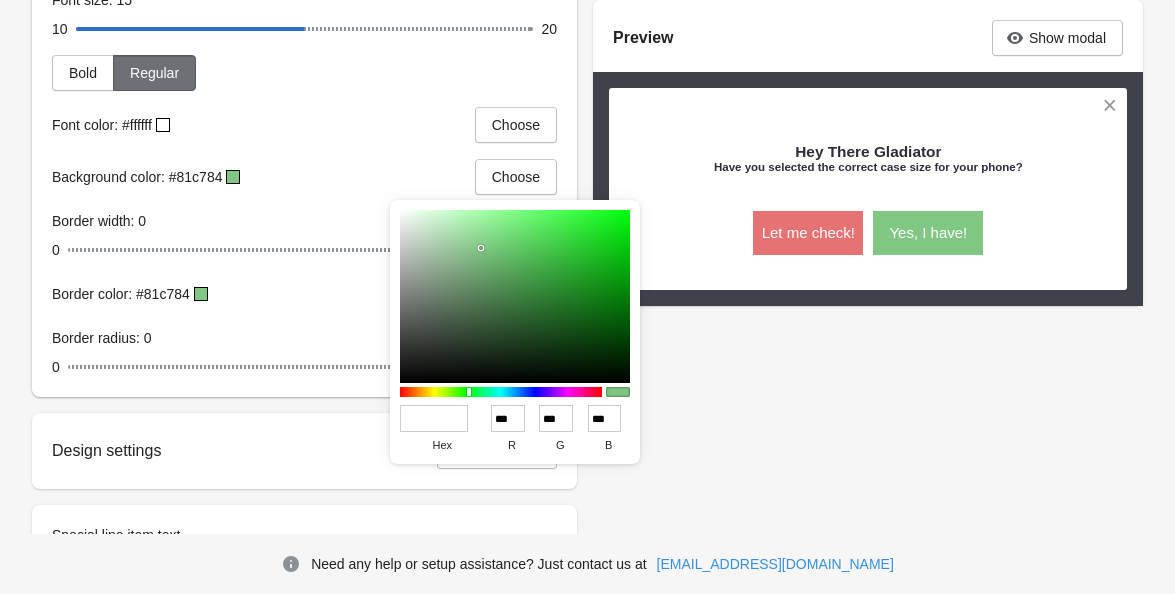 paste on "******" 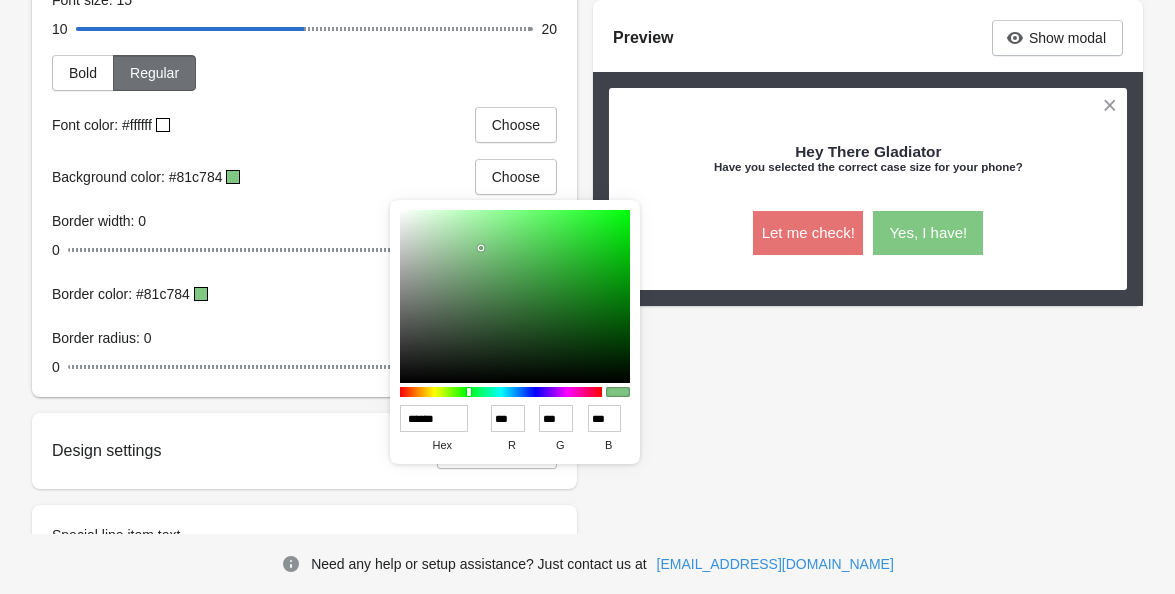 type on "**" 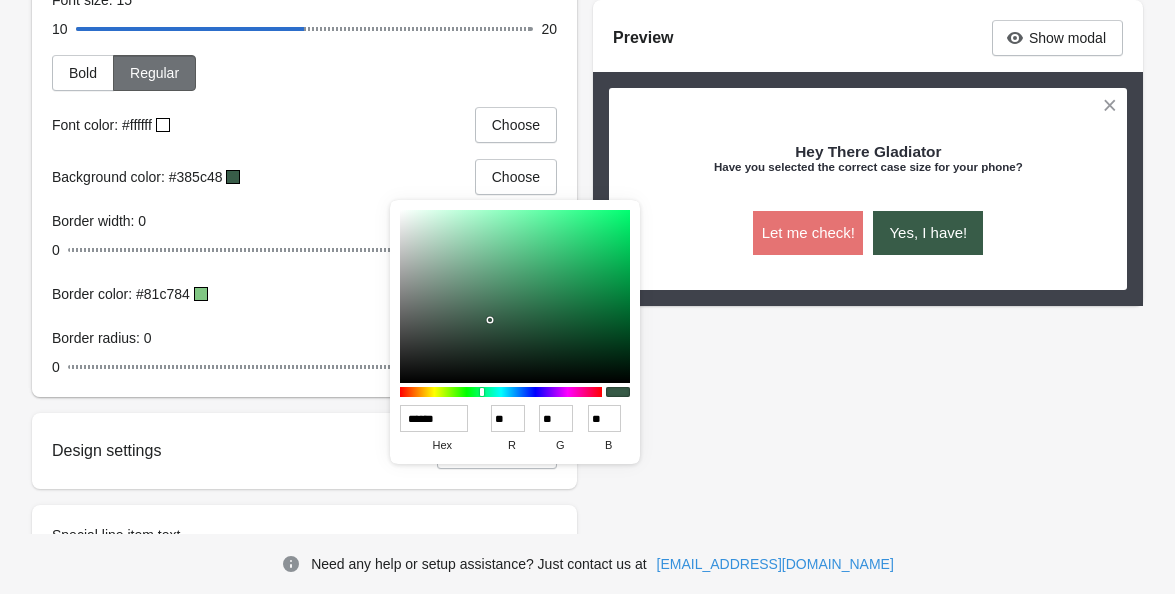type on "******" 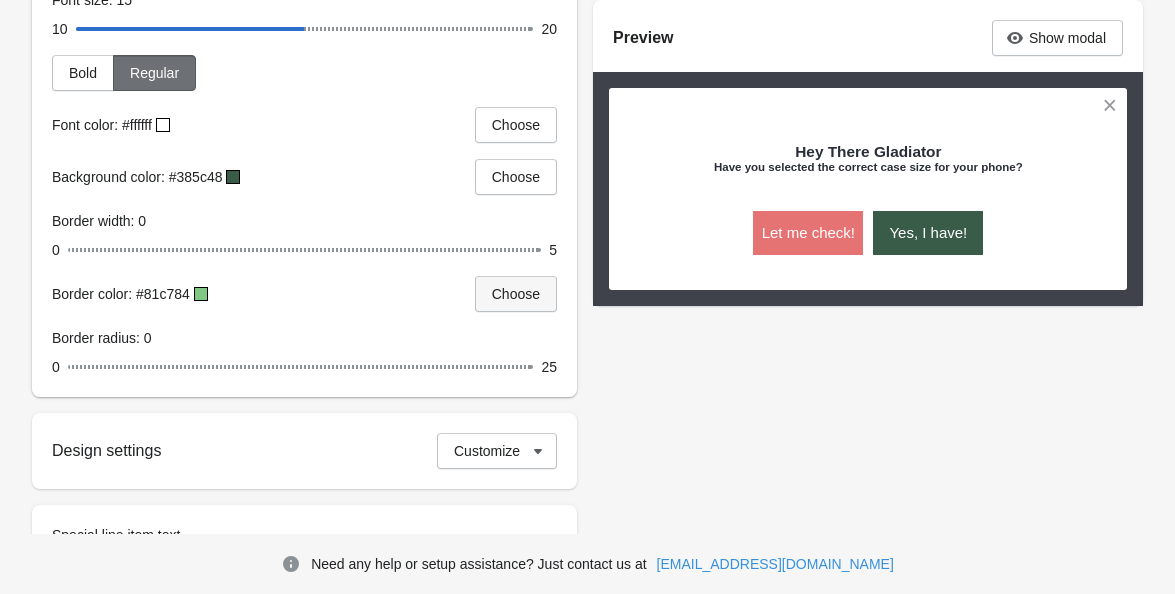 click on "Choose" at bounding box center (516, 294) 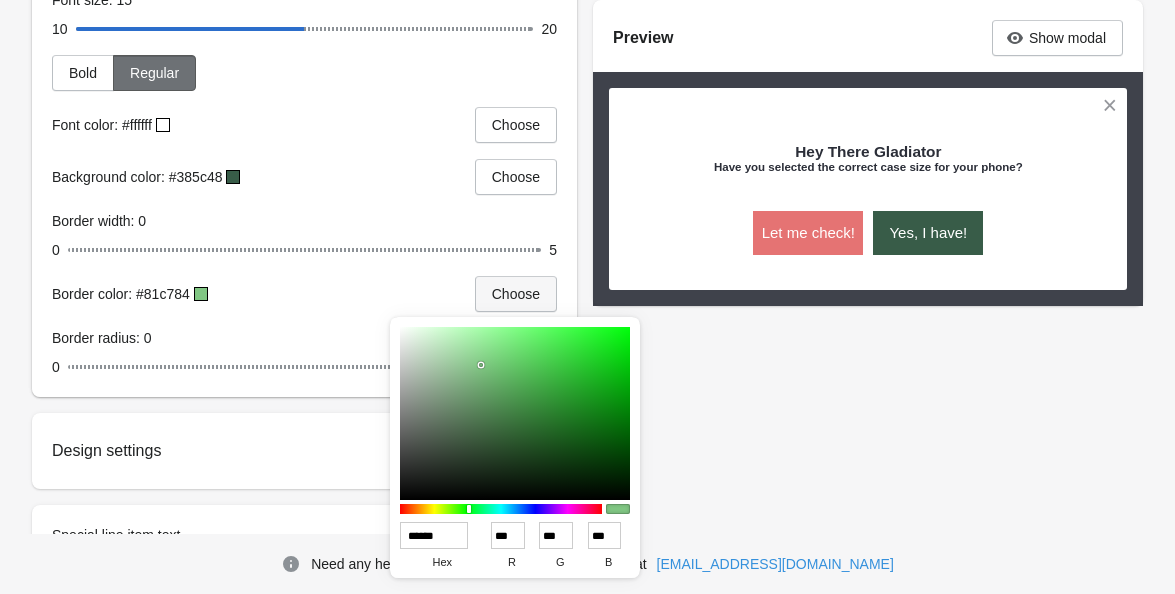 scroll, scrollTop: 1, scrollLeft: 0, axis: vertical 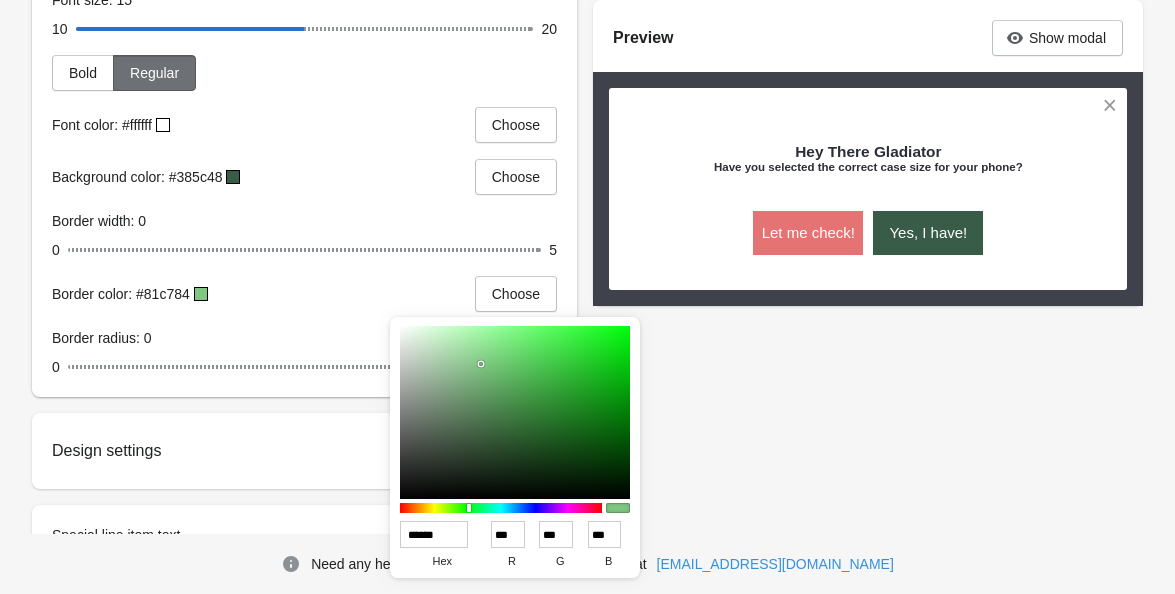 drag, startPoint x: 450, startPoint y: 536, endPoint x: 381, endPoint y: 534, distance: 69.02898 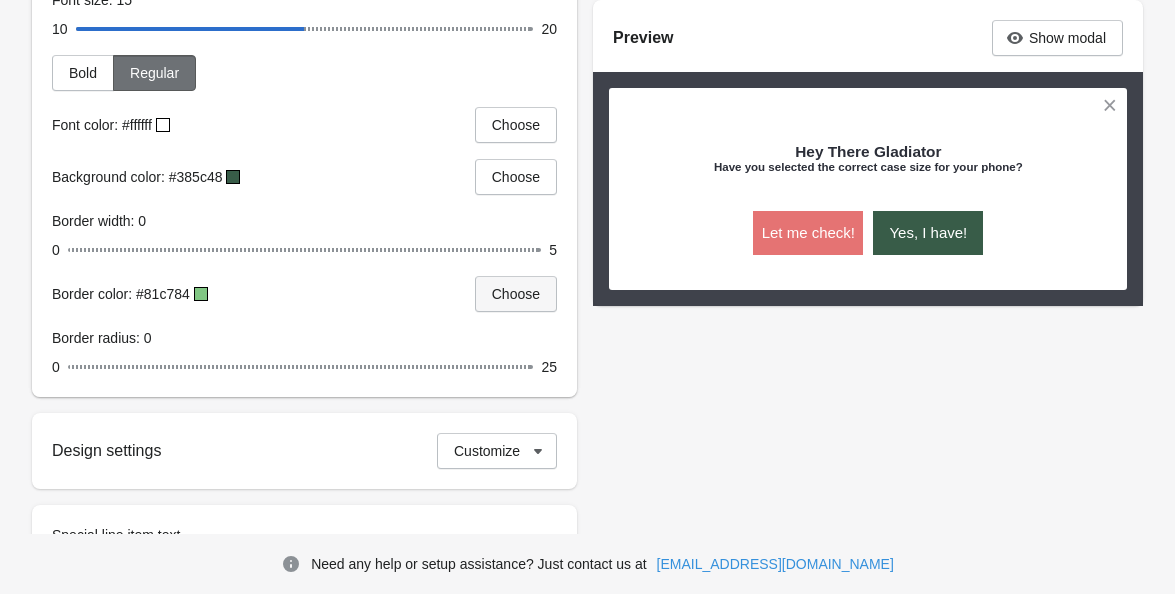 click on "Choose" at bounding box center (516, 294) 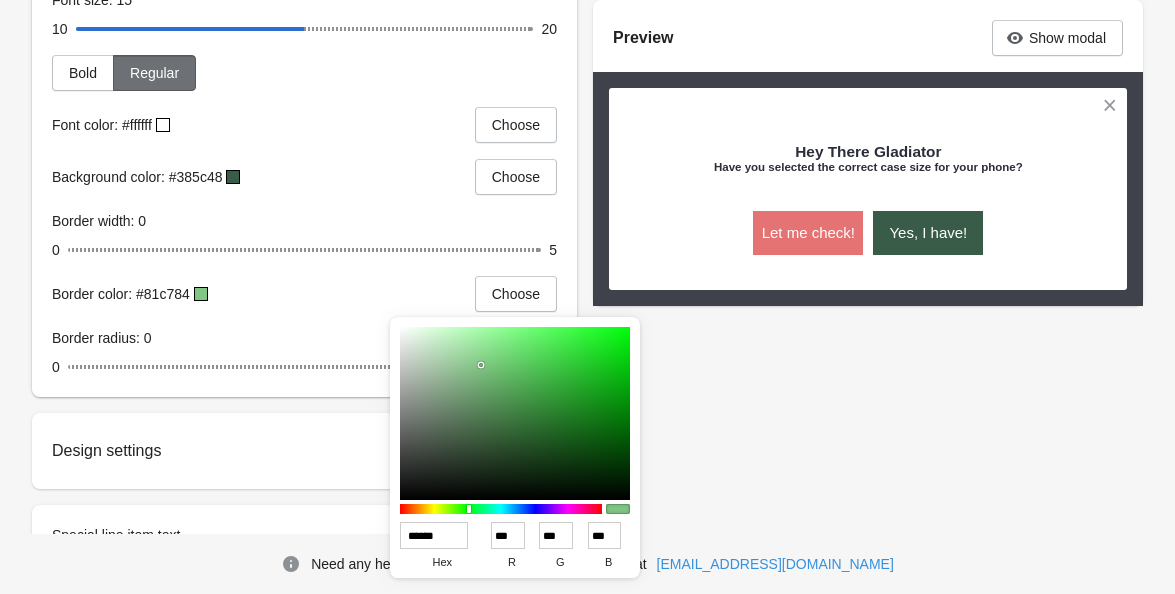 scroll, scrollTop: 1, scrollLeft: 0, axis: vertical 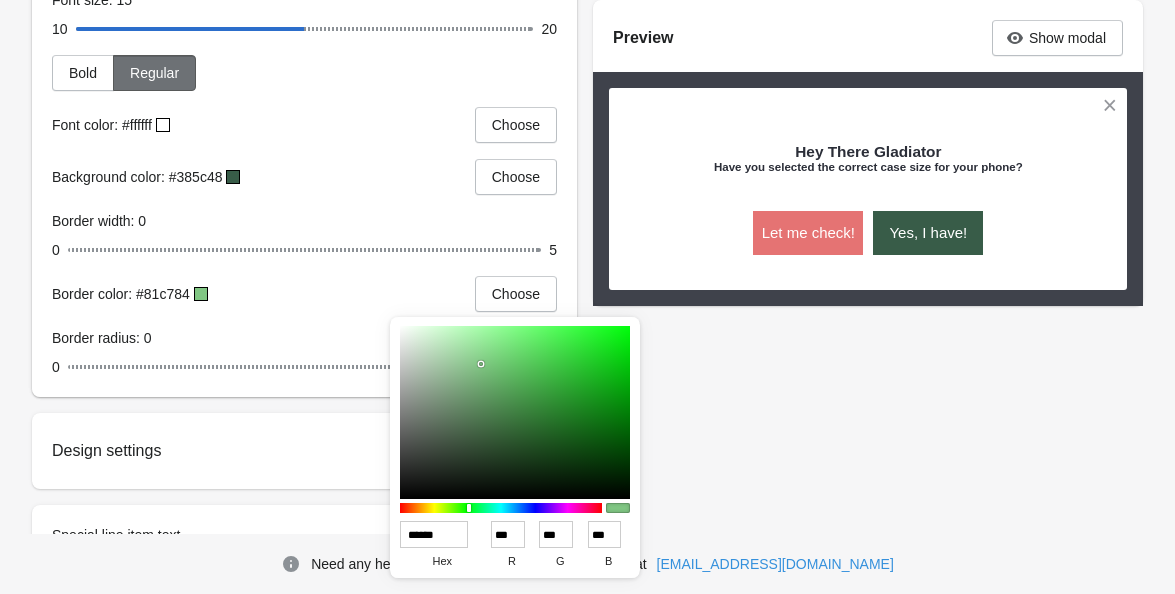 drag, startPoint x: 454, startPoint y: 533, endPoint x: 393, endPoint y: 533, distance: 61 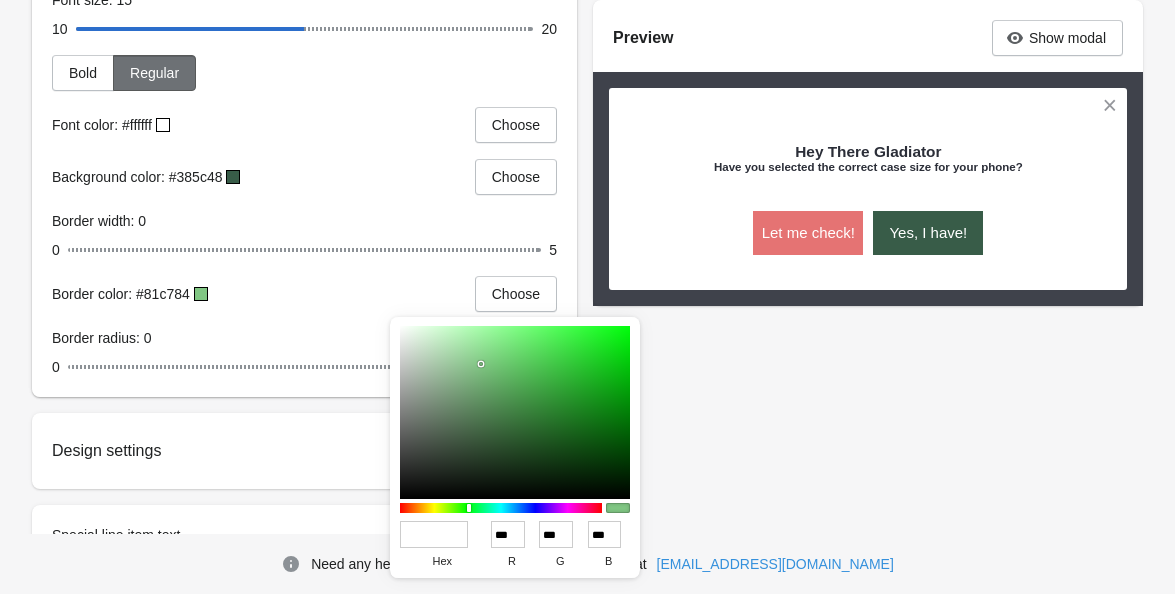 paste on "******" 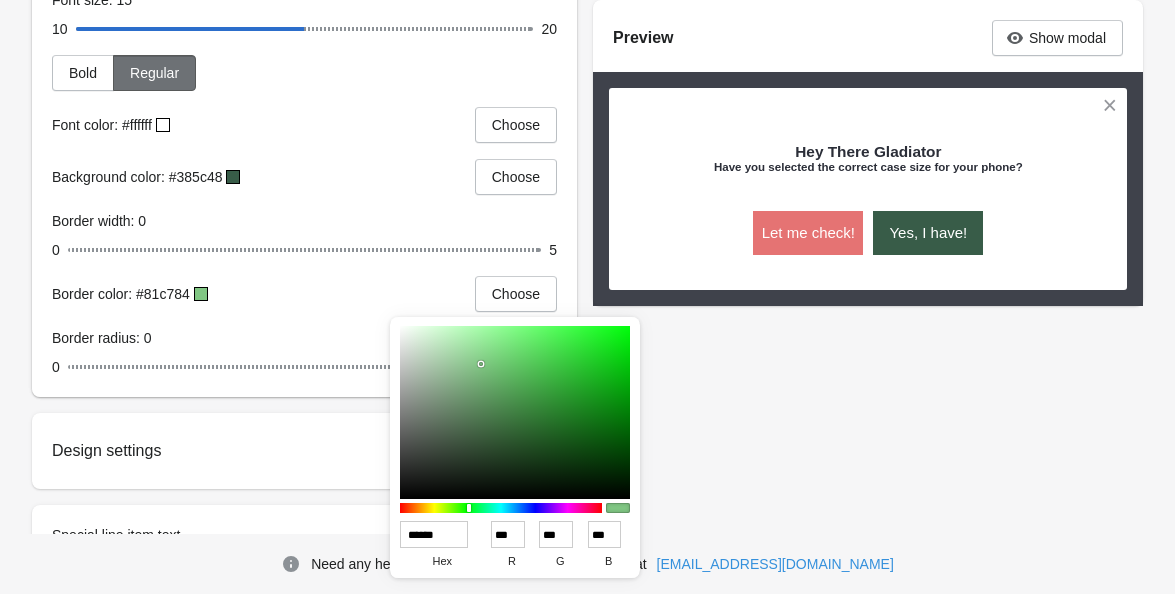 type on "**" 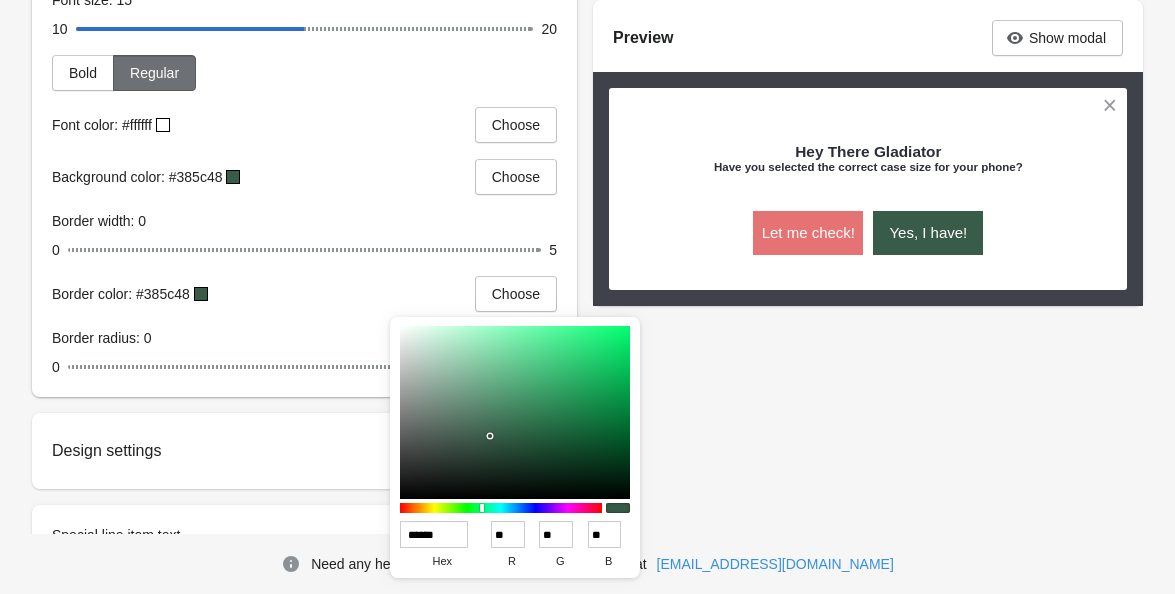 type on "******" 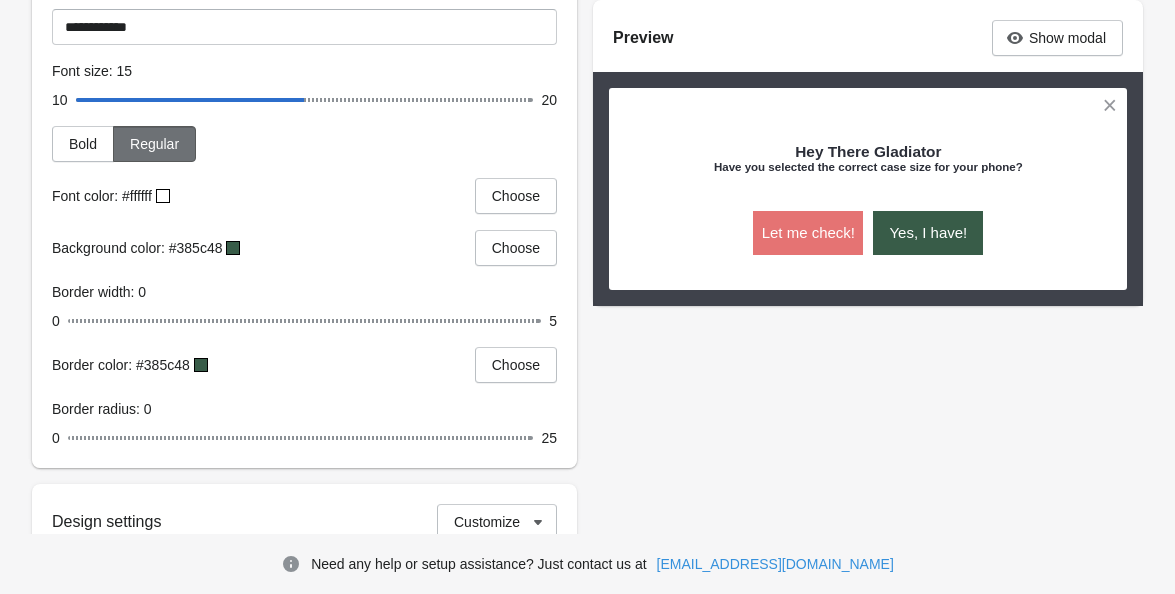 scroll, scrollTop: 1513, scrollLeft: 0, axis: vertical 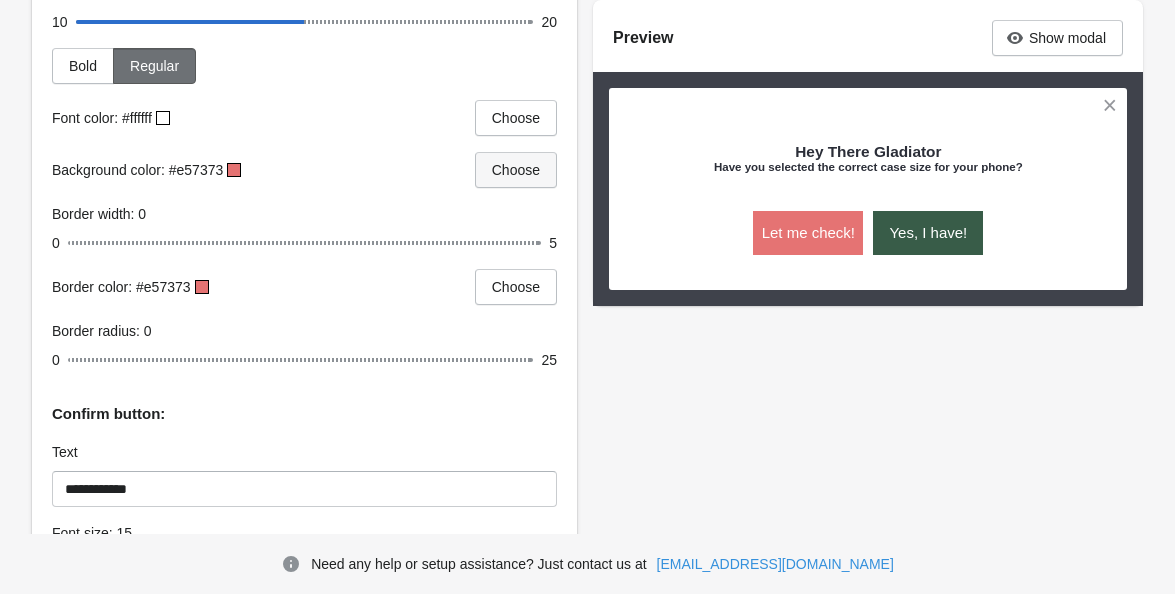 click on "Choose" at bounding box center (516, 170) 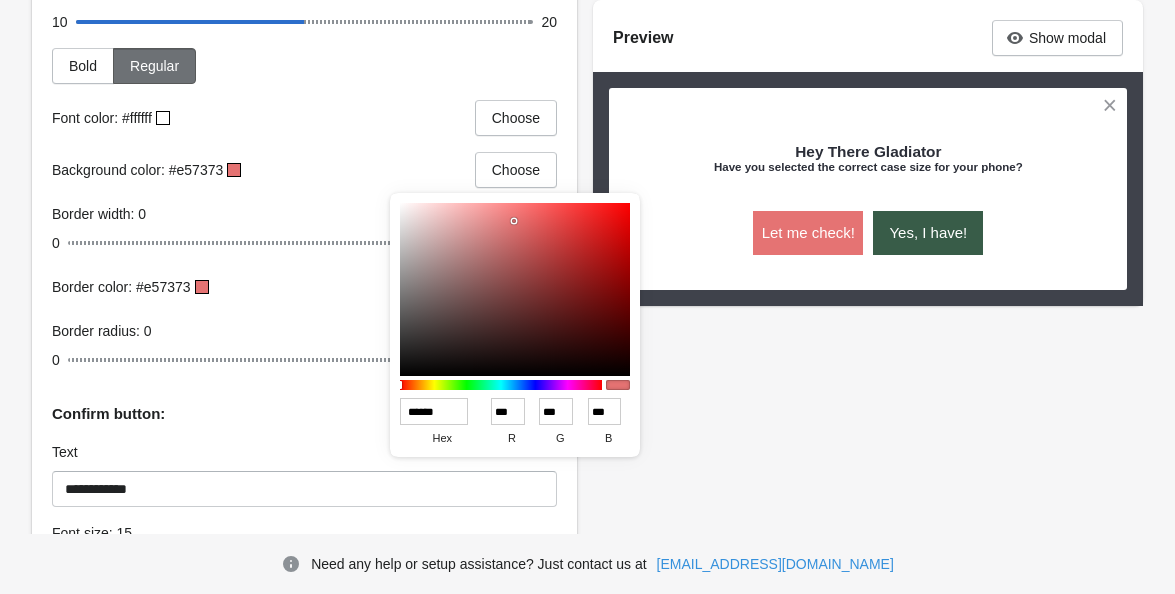 click on "******" at bounding box center (434, 411) 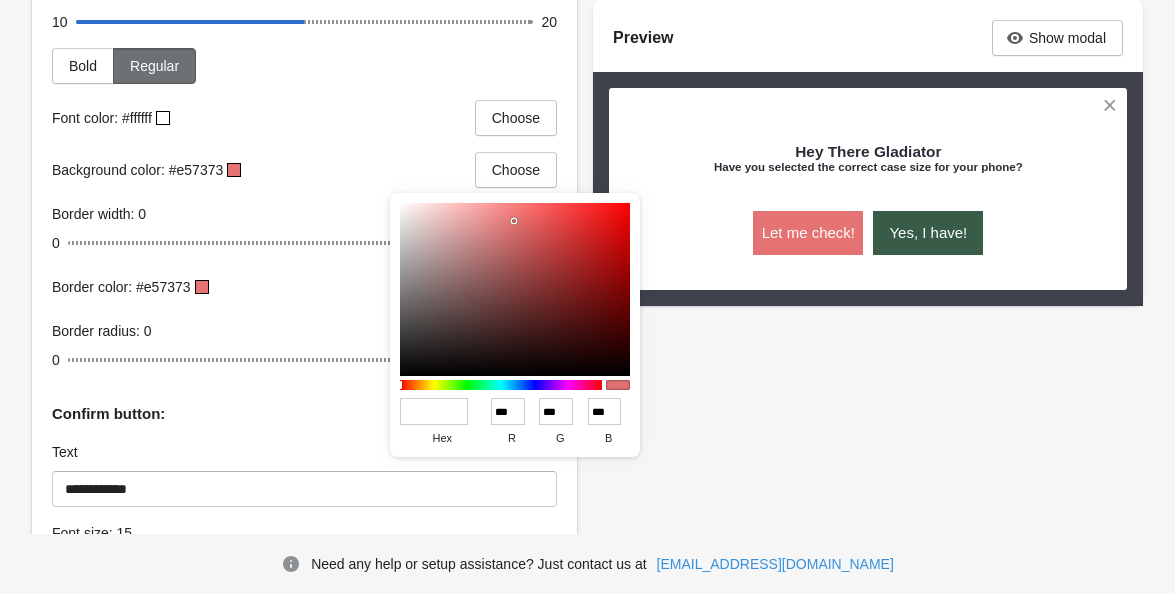 paste on "******" 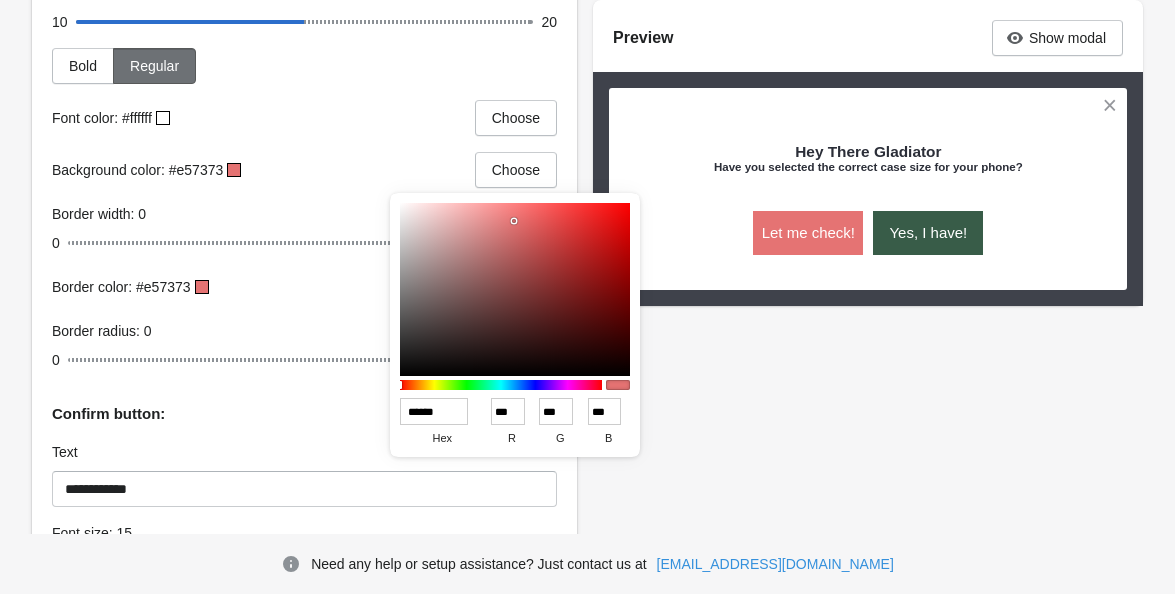 type on "***" 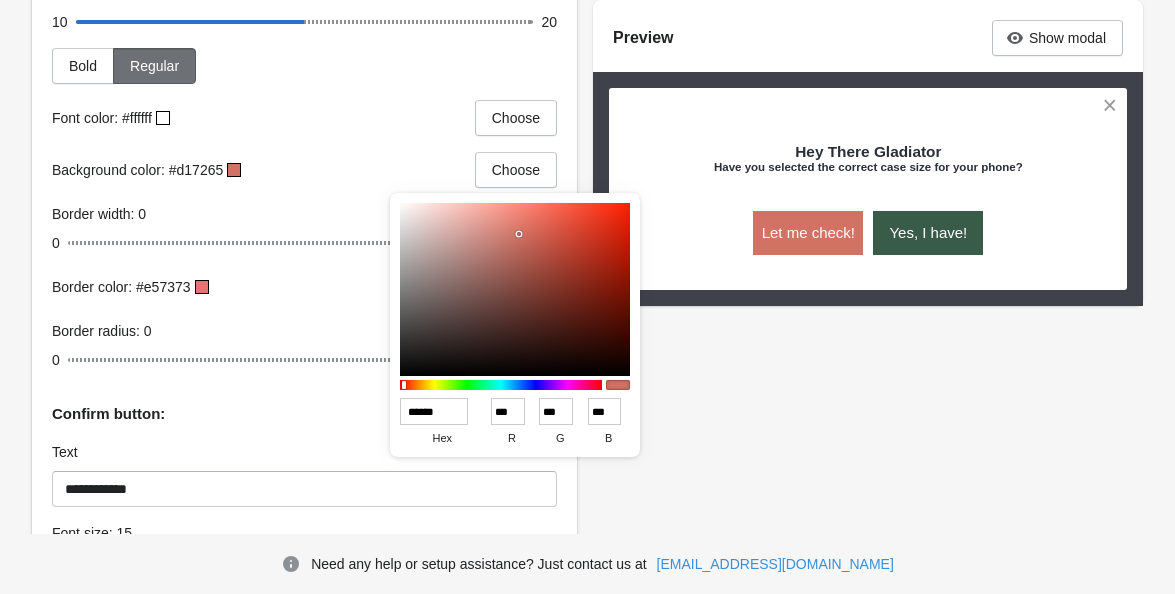 type on "******" 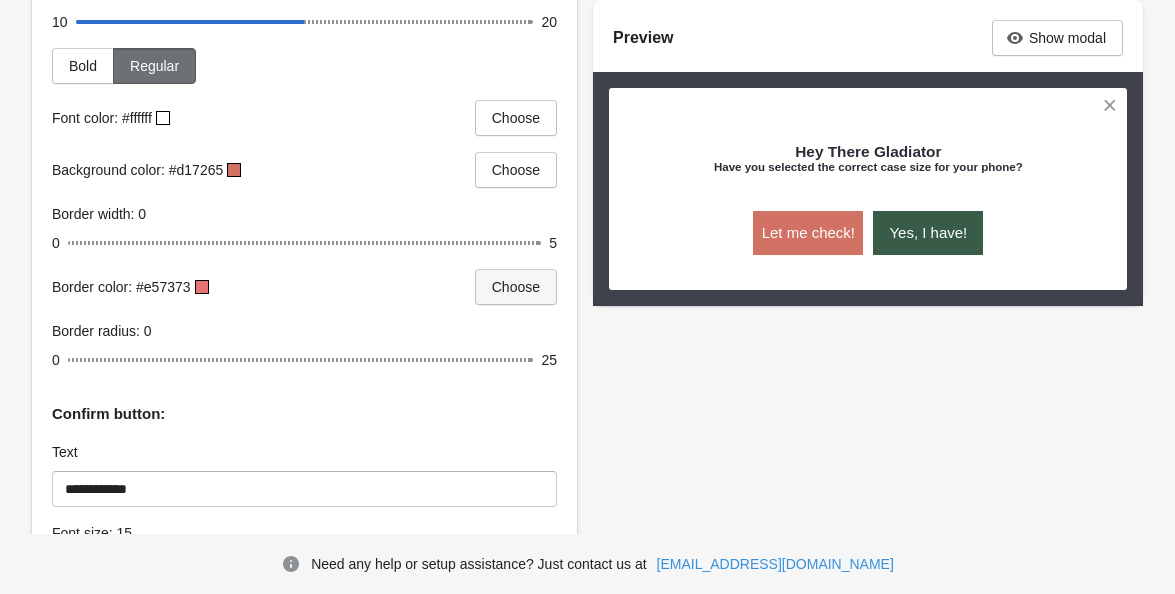 click on "Choose" at bounding box center (516, 287) 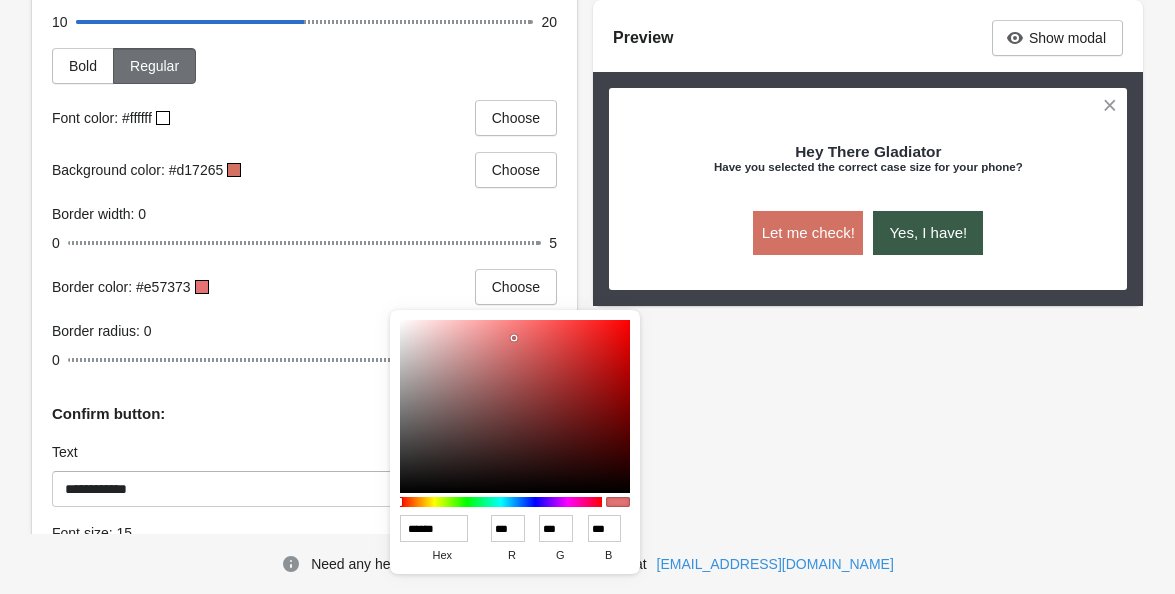 drag, startPoint x: 452, startPoint y: 528, endPoint x: 402, endPoint y: 527, distance: 50.01 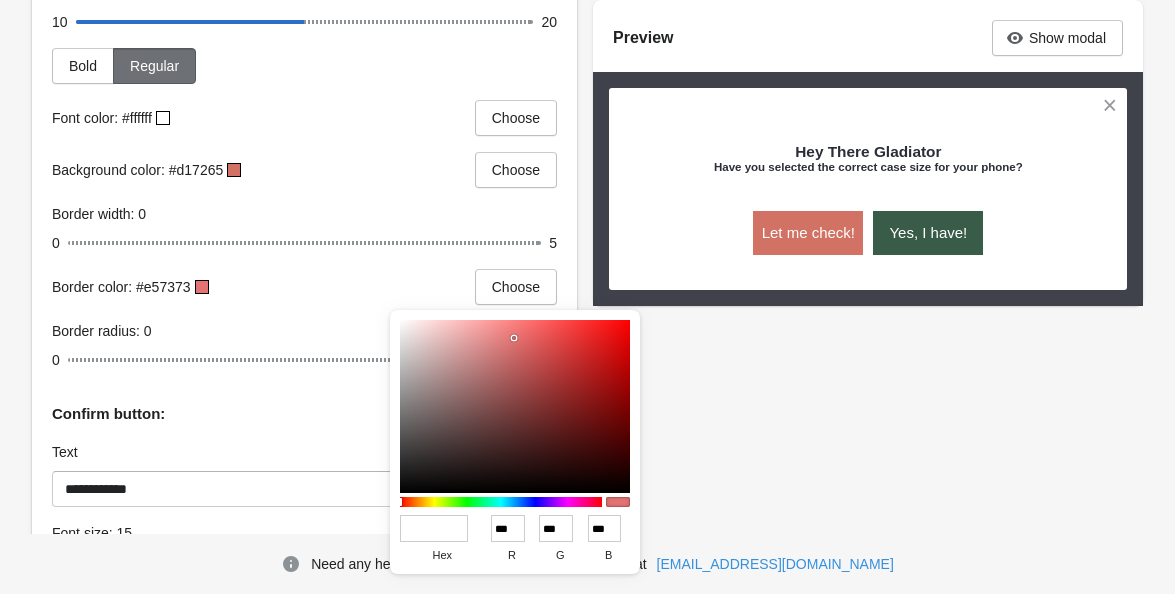 paste on "******" 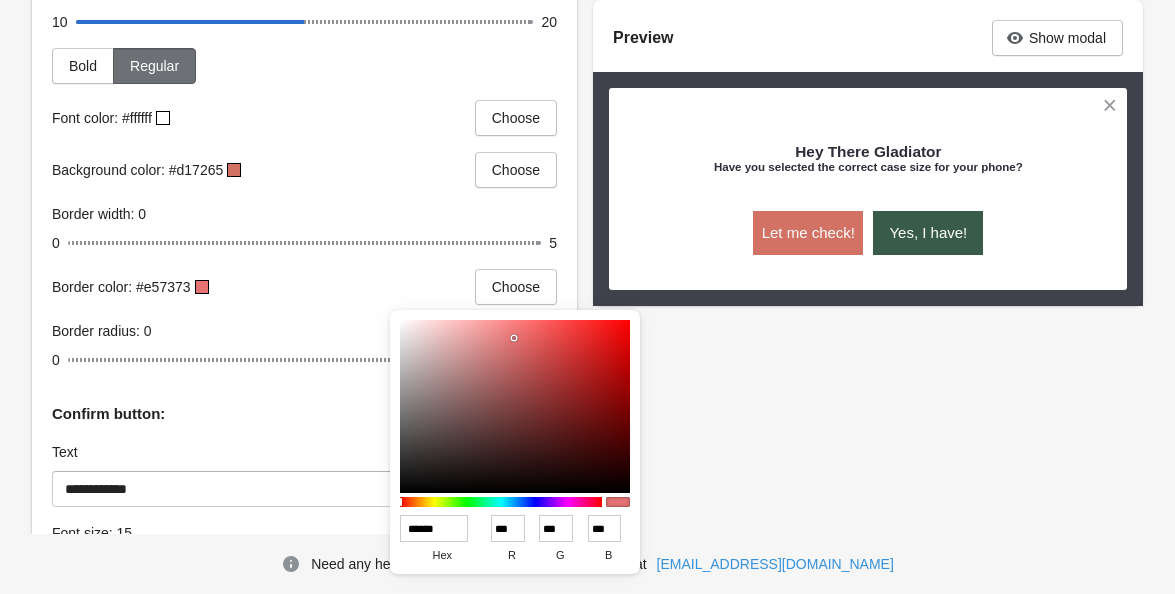 type on "***" 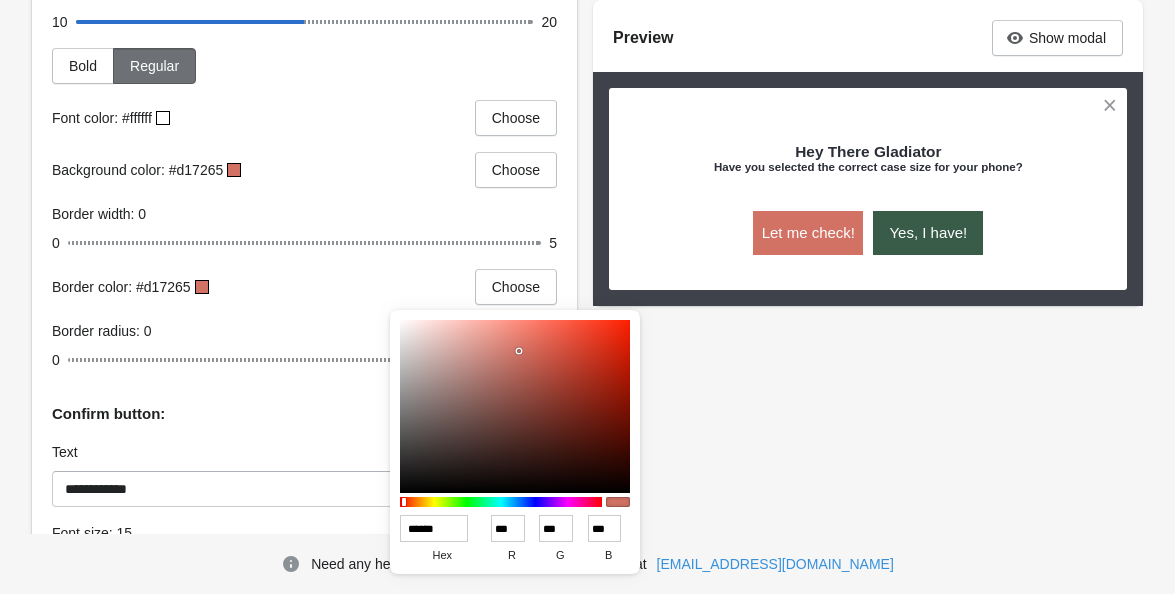 type on "******" 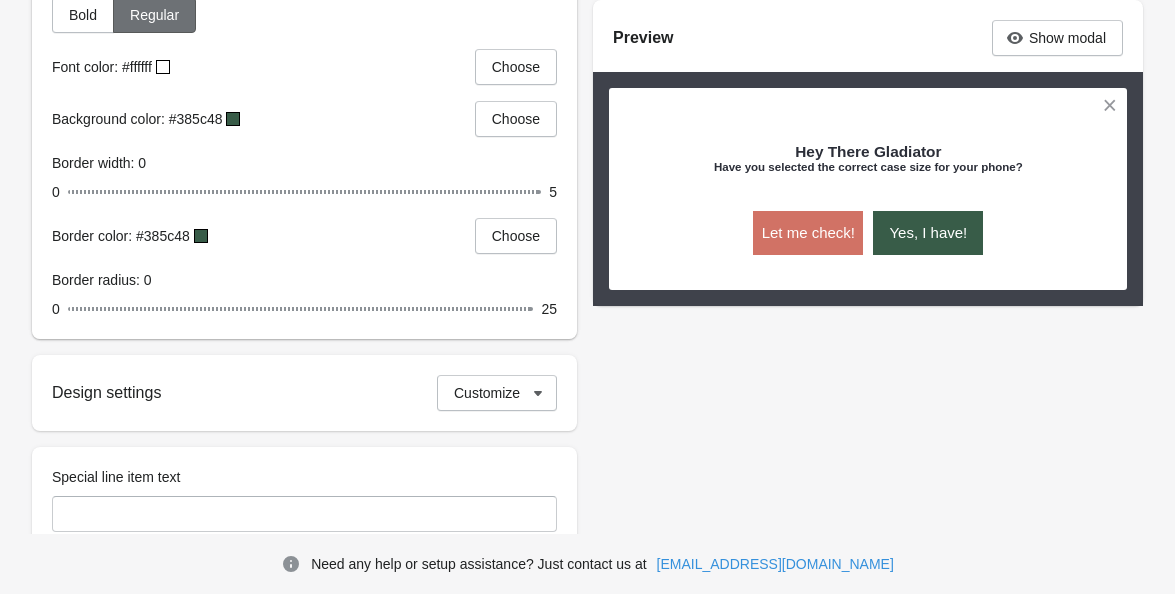 scroll, scrollTop: 1763, scrollLeft: 0, axis: vertical 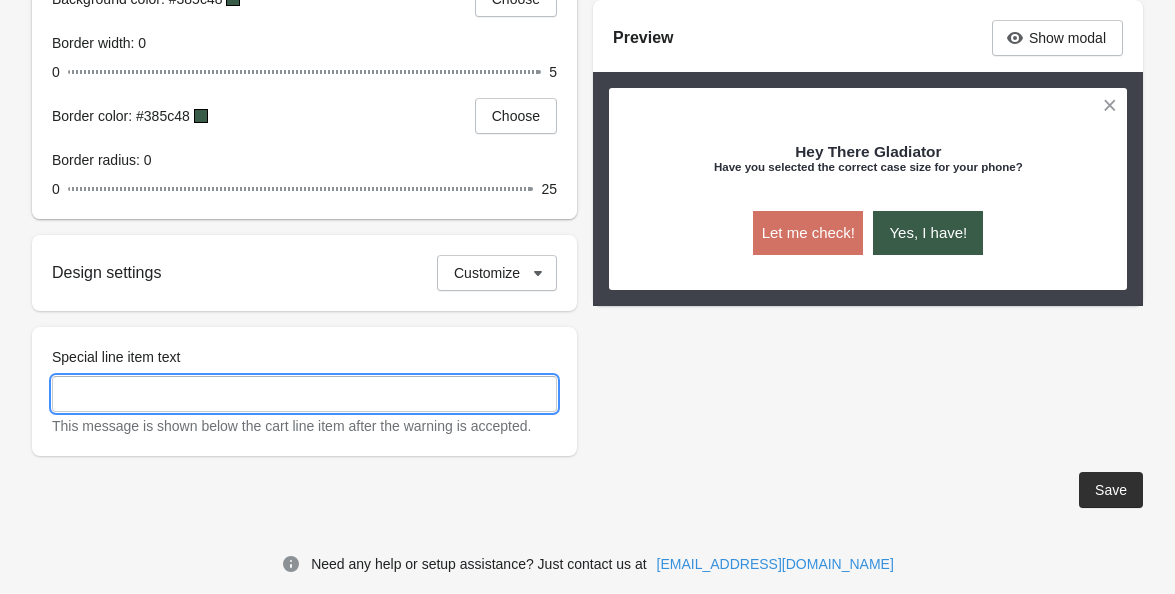 click on "Special line item text" at bounding box center [304, 394] 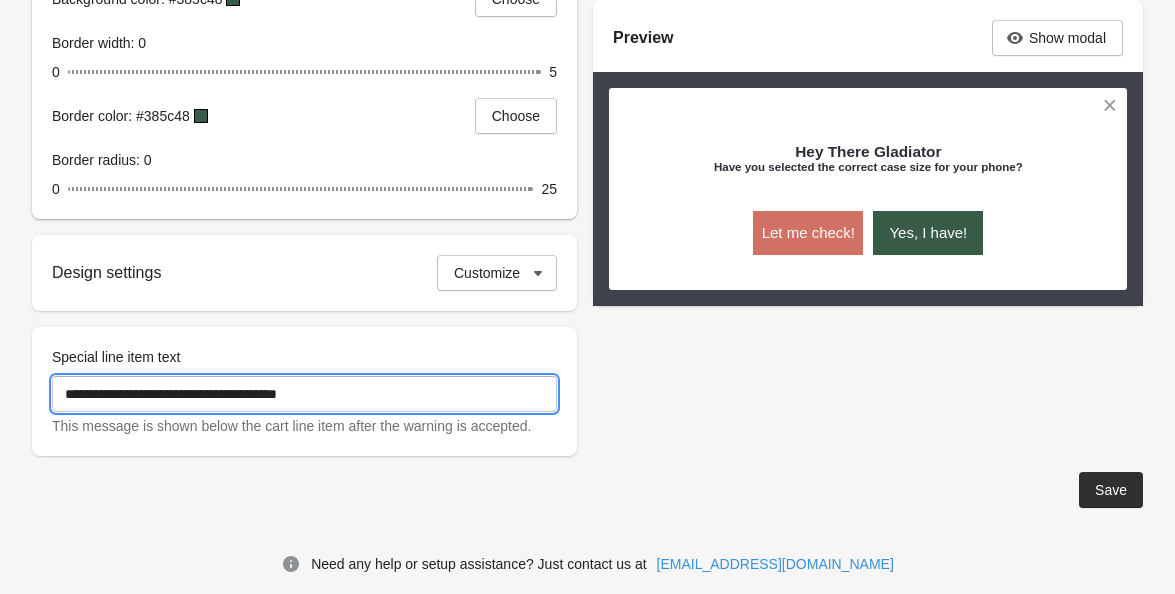 scroll, scrollTop: 1756, scrollLeft: 0, axis: vertical 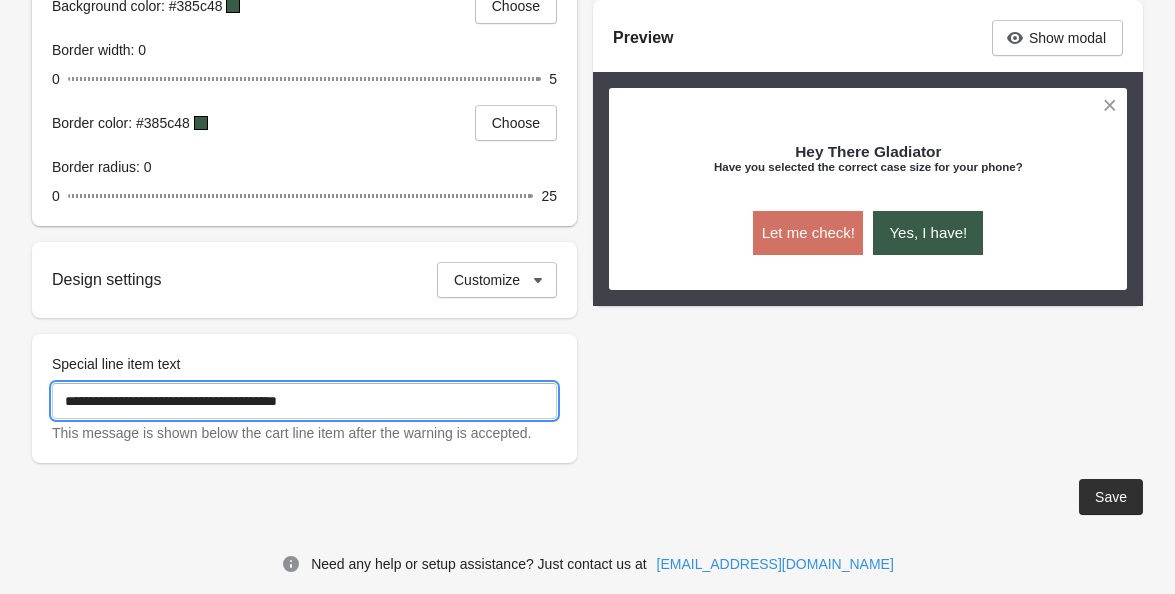 type on "**********" 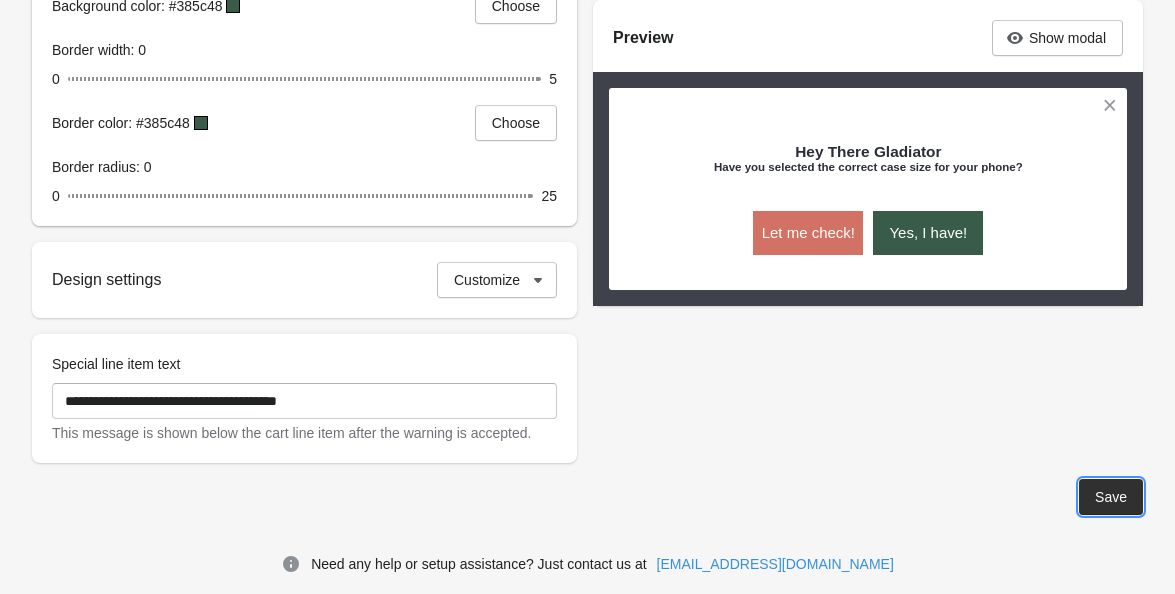 click on "Save" at bounding box center (1111, 497) 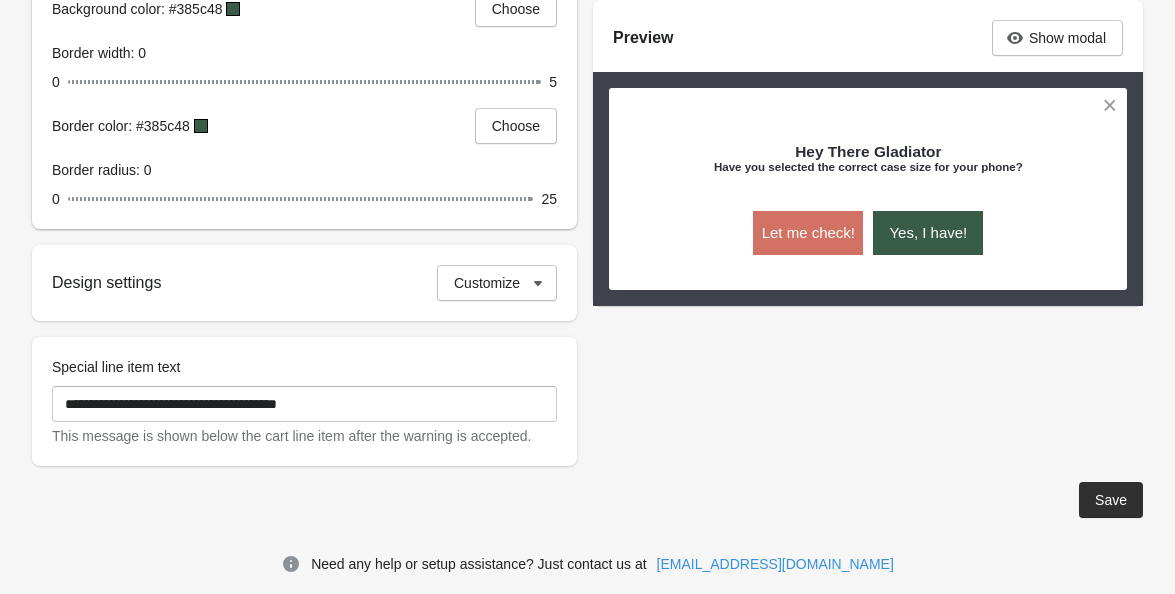 scroll, scrollTop: 1763, scrollLeft: 0, axis: vertical 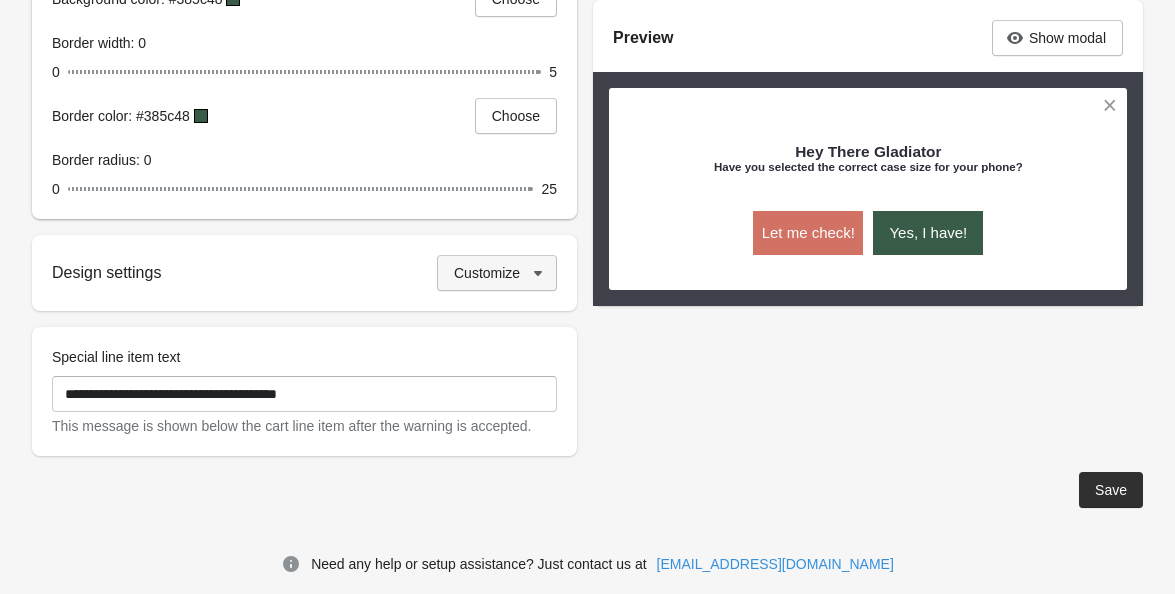 click 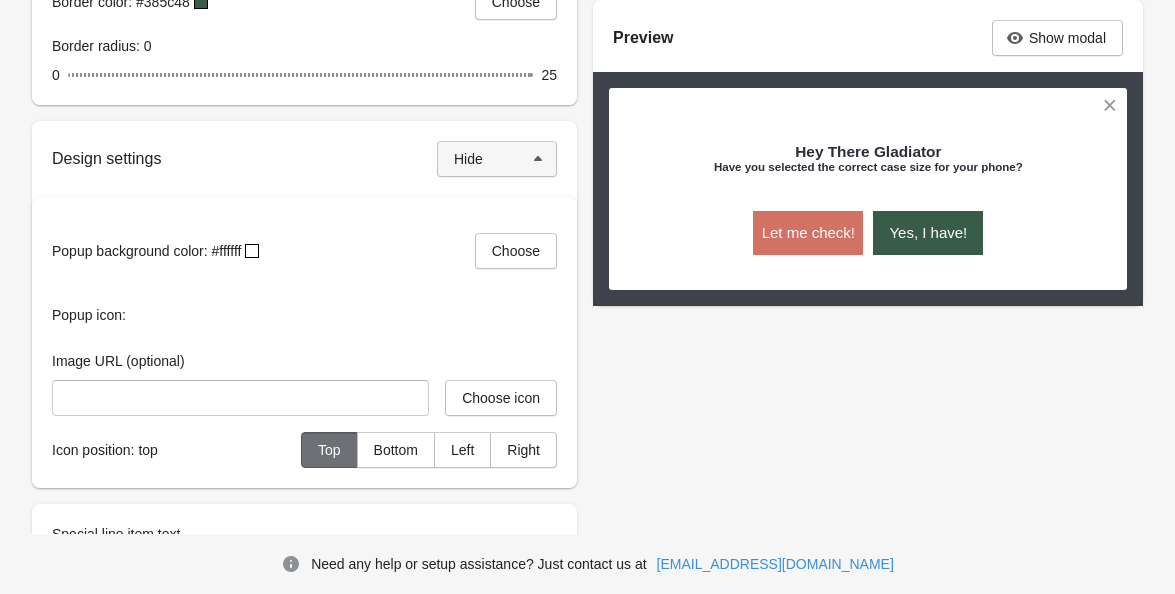 scroll, scrollTop: 1906, scrollLeft: 0, axis: vertical 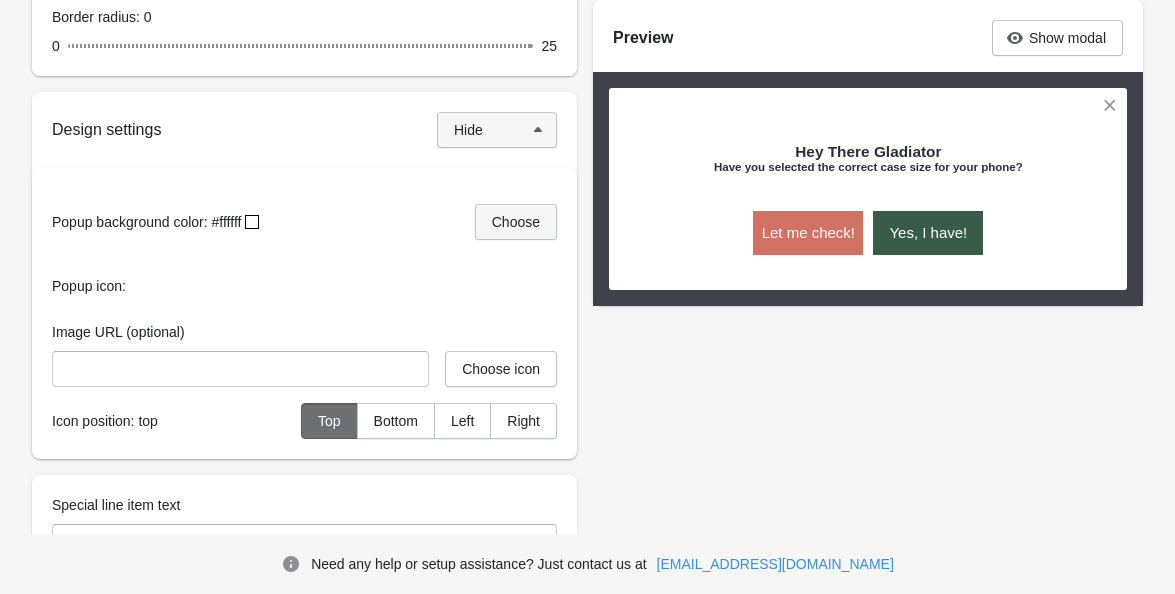 click on "Choose" at bounding box center (516, 222) 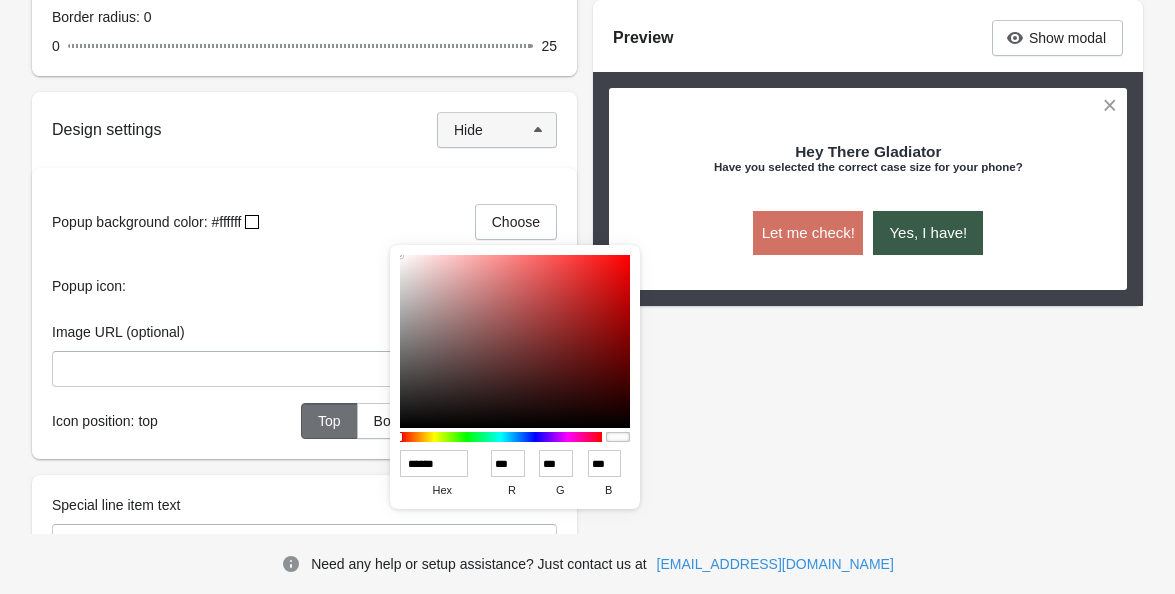 drag, startPoint x: 449, startPoint y: 462, endPoint x: 402, endPoint y: 463, distance: 47.010635 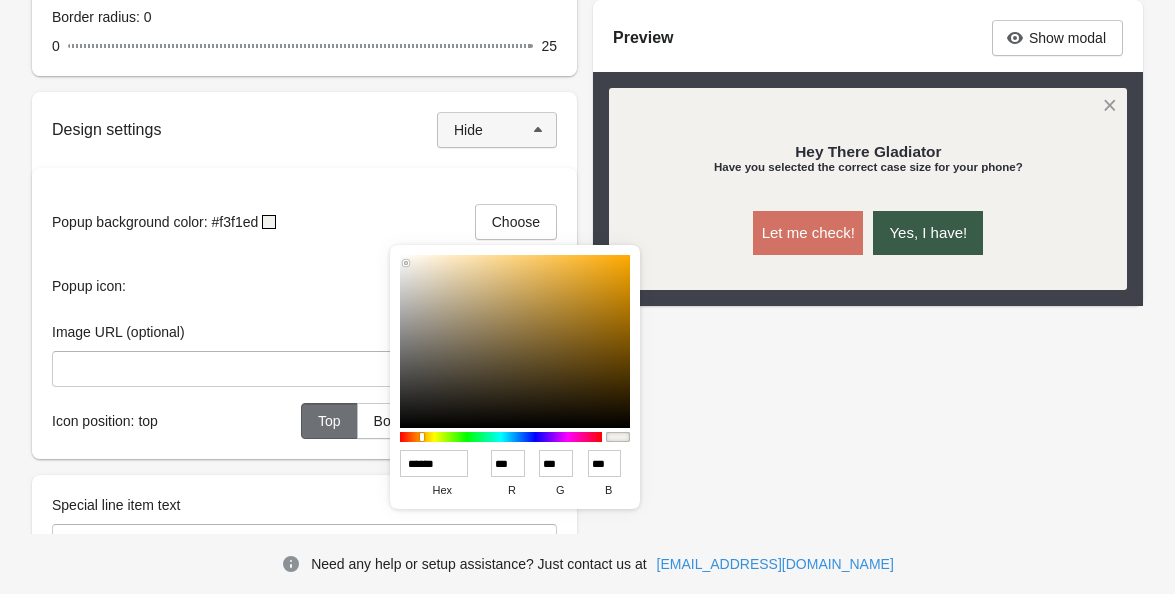 type on "******" 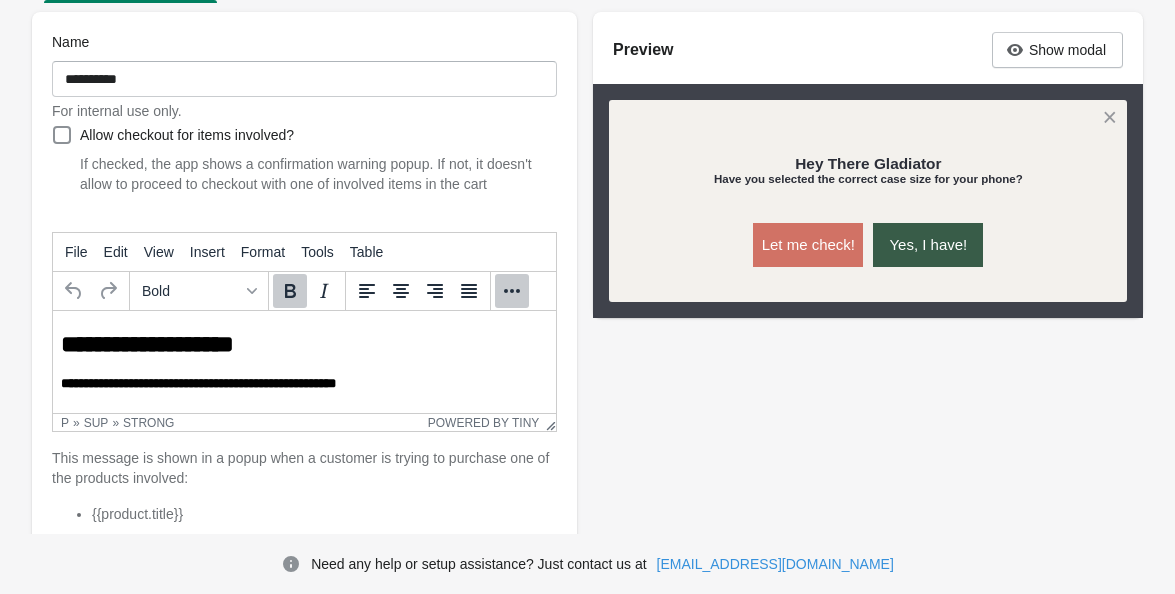 scroll, scrollTop: 0, scrollLeft: 0, axis: both 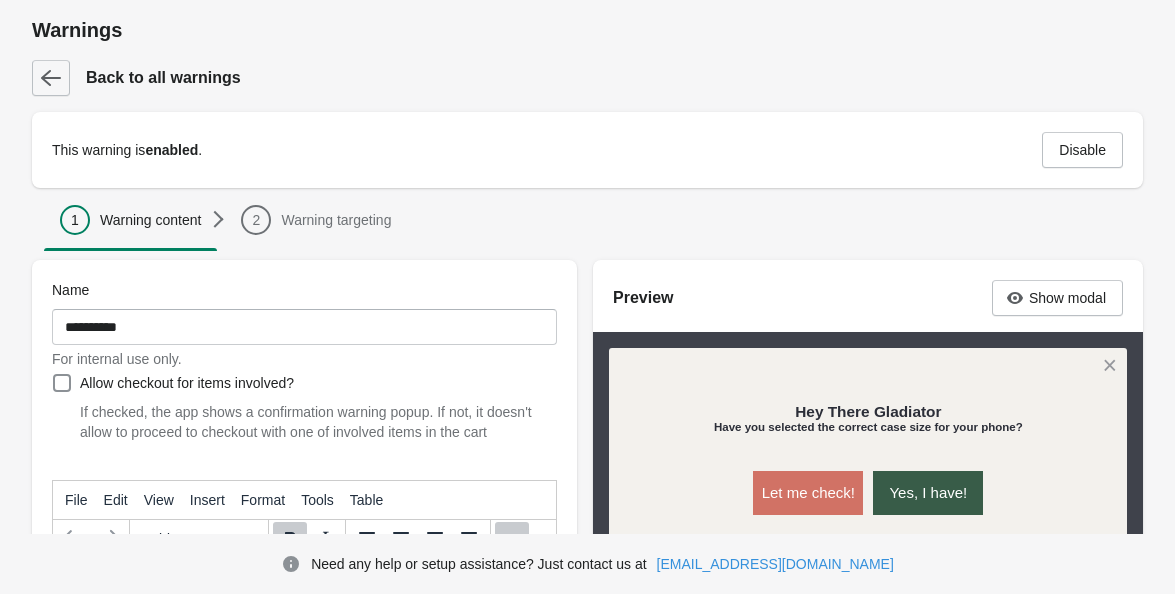 click 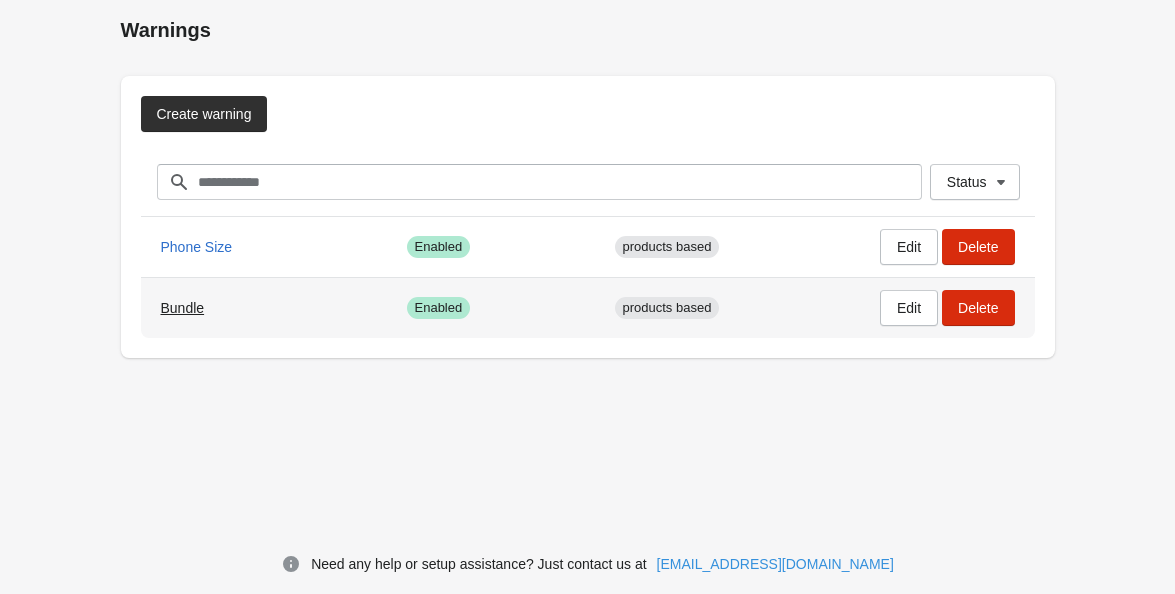 click on "Bundle" at bounding box center (183, 308) 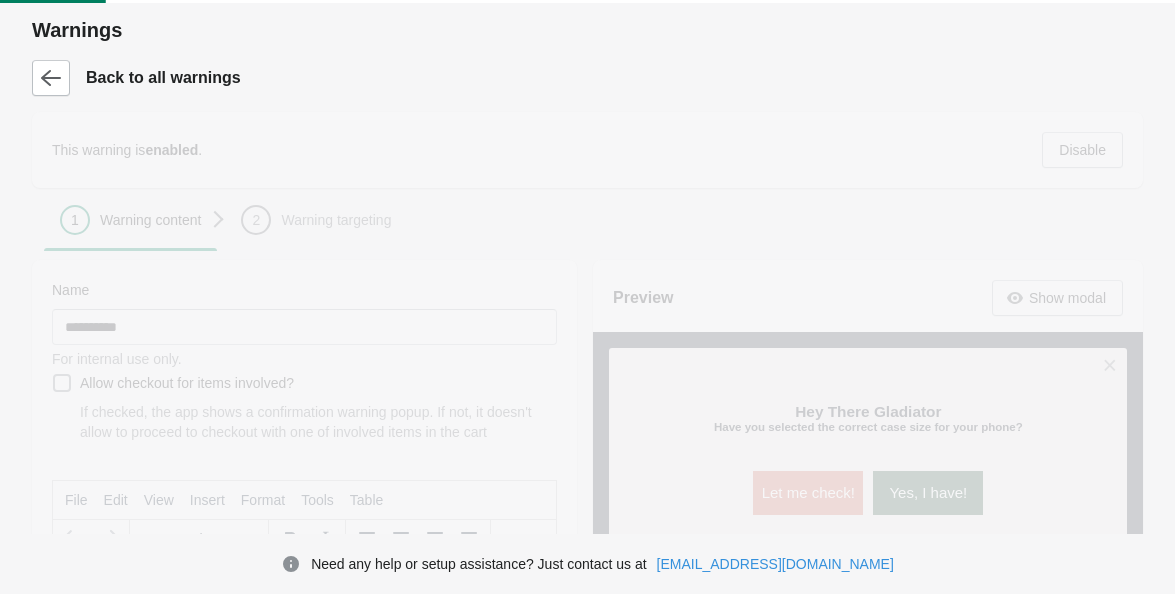 scroll, scrollTop: 0, scrollLeft: 0, axis: both 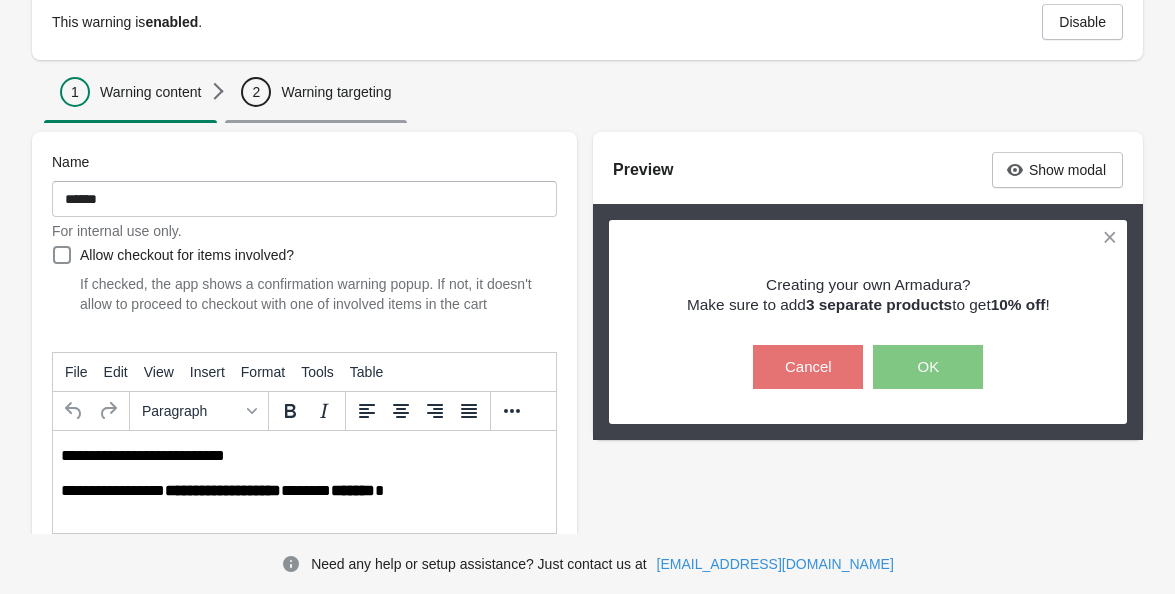 click on "Warning targeting" at bounding box center [336, 92] 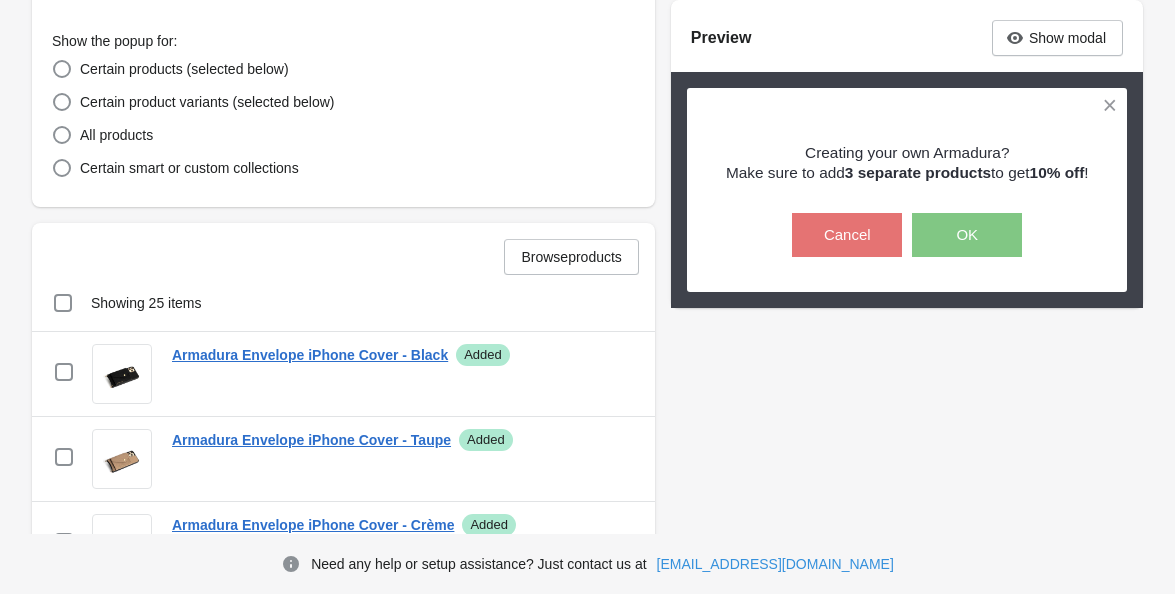 scroll, scrollTop: 523, scrollLeft: 0, axis: vertical 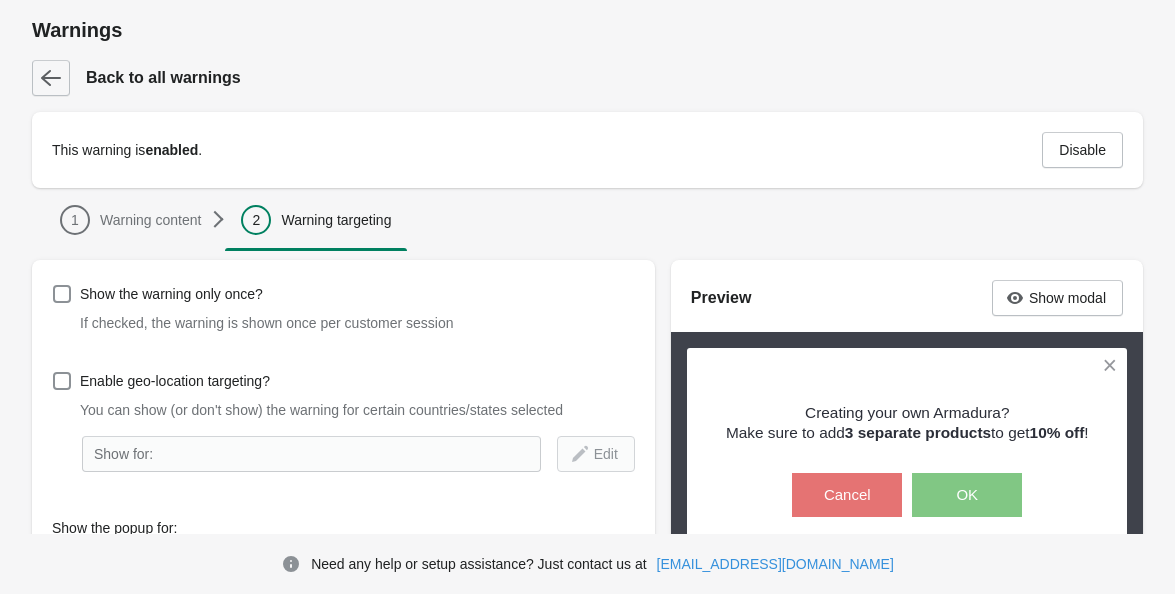 click 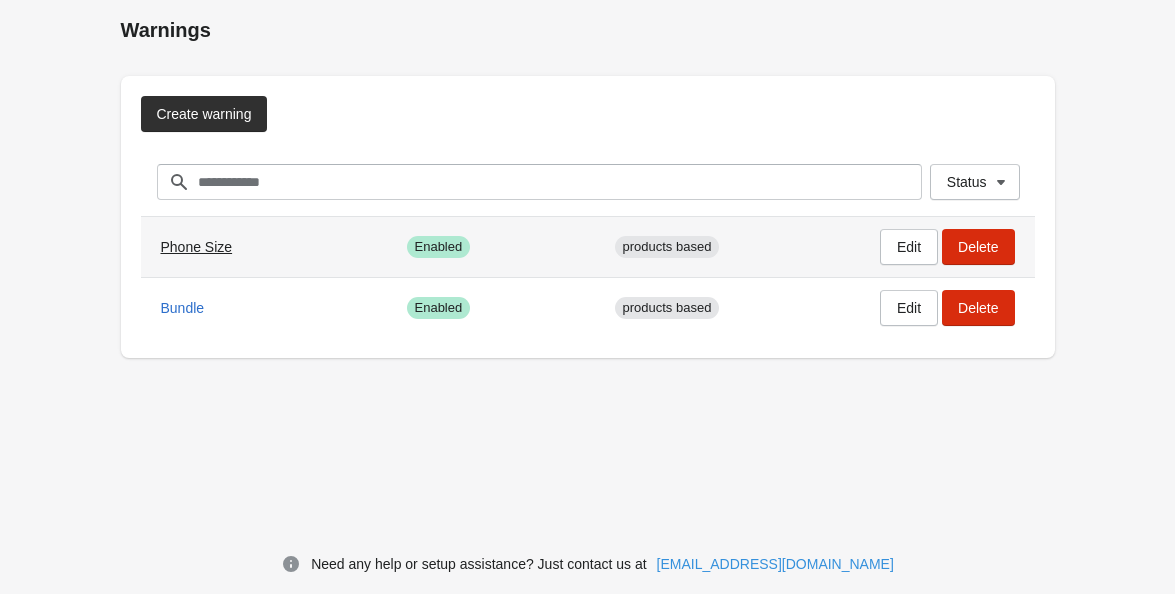 click on "Phone Size" at bounding box center (197, 247) 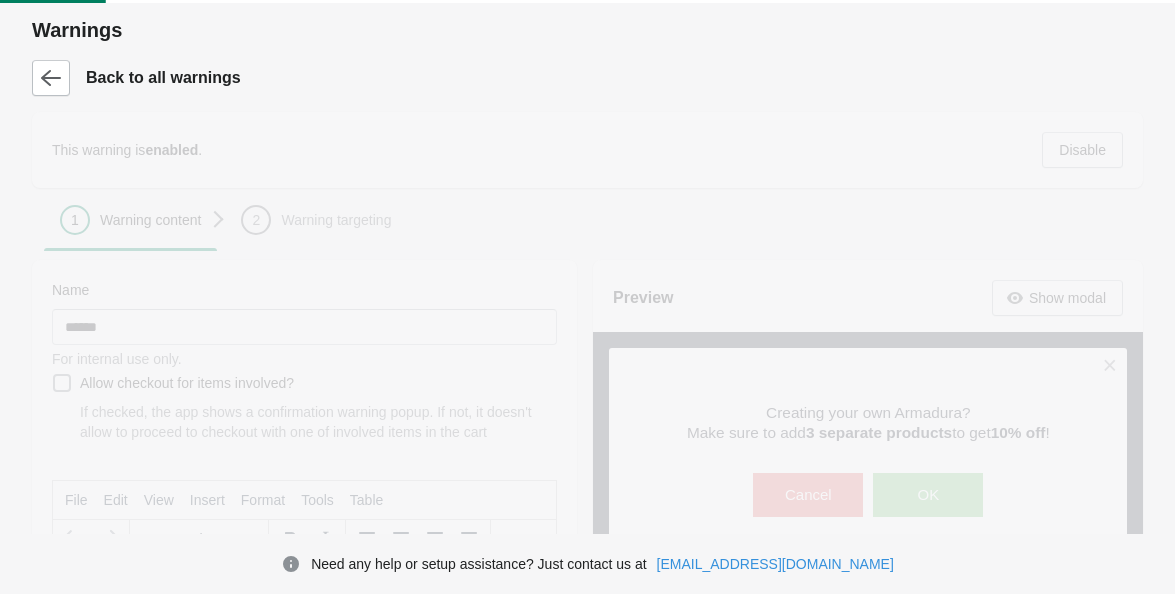 scroll, scrollTop: 0, scrollLeft: 0, axis: both 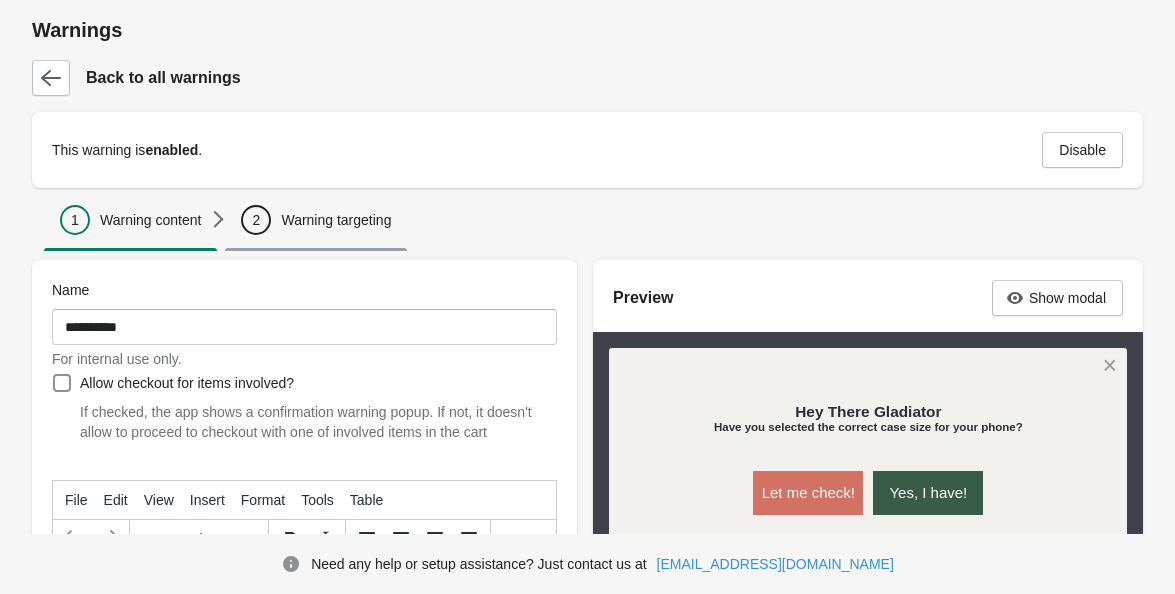 click on "Warning targeting" at bounding box center [336, 220] 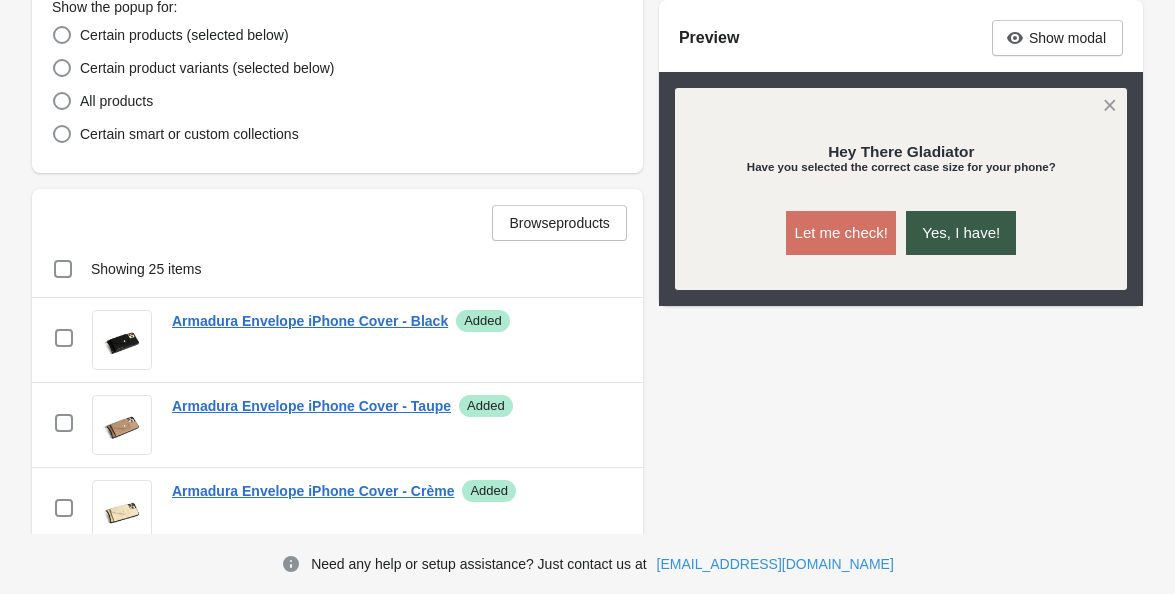 scroll, scrollTop: 545, scrollLeft: 0, axis: vertical 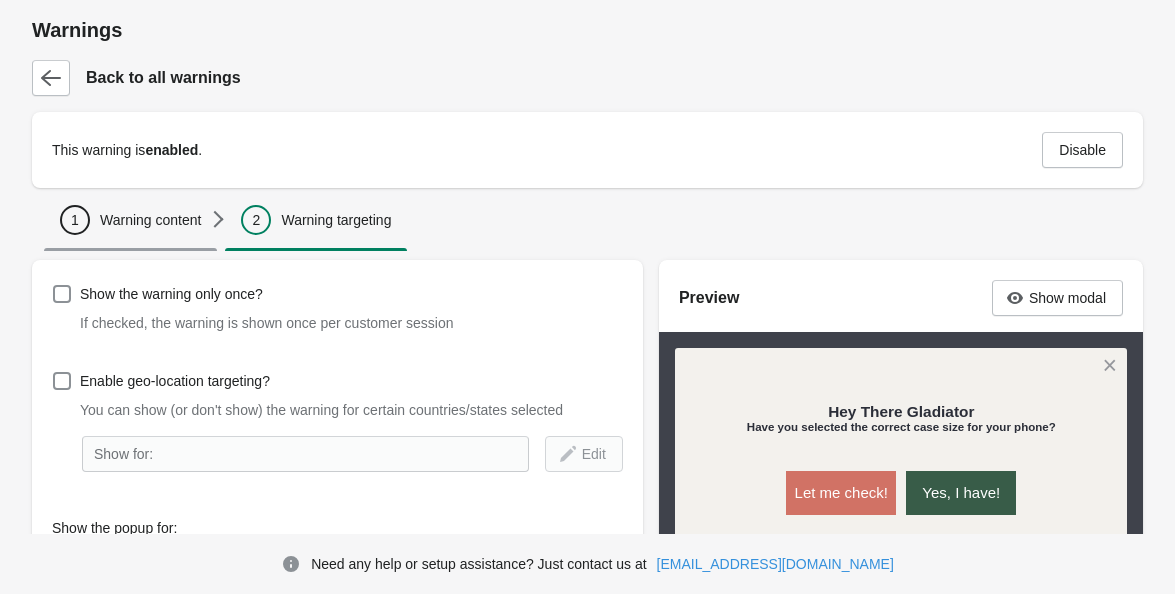 click on "Warning content" at bounding box center [150, 220] 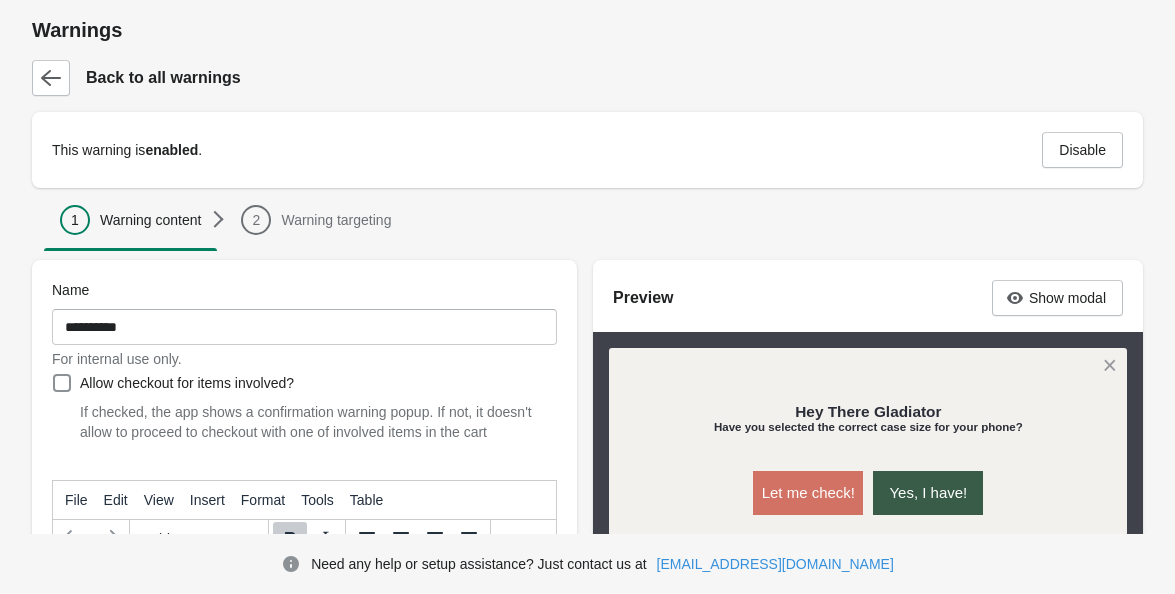 scroll, scrollTop: 0, scrollLeft: 0, axis: both 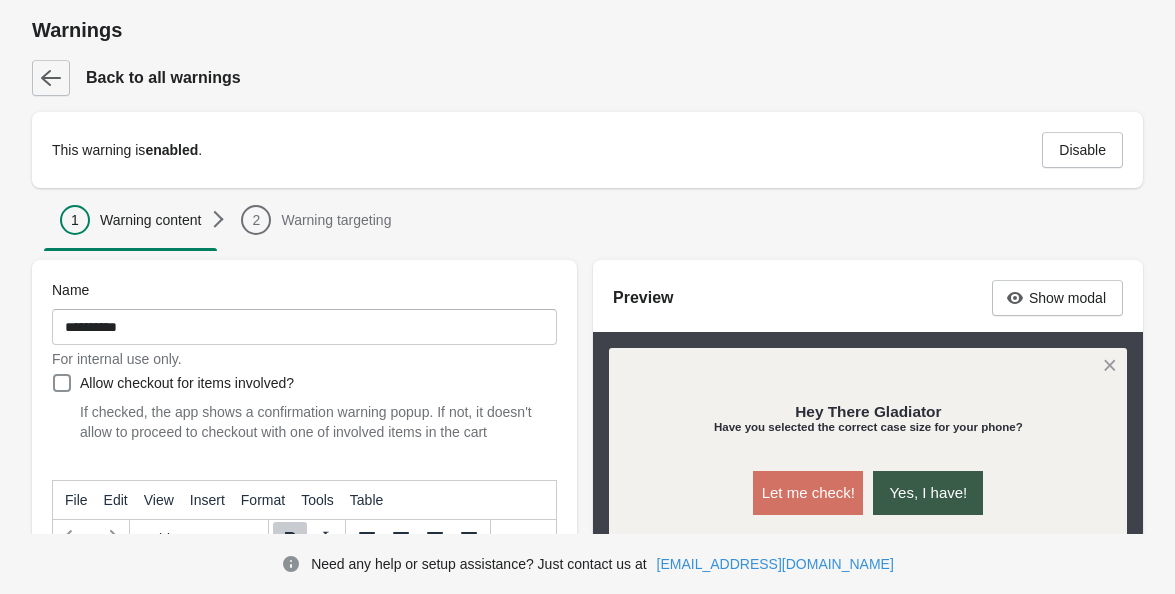 click 